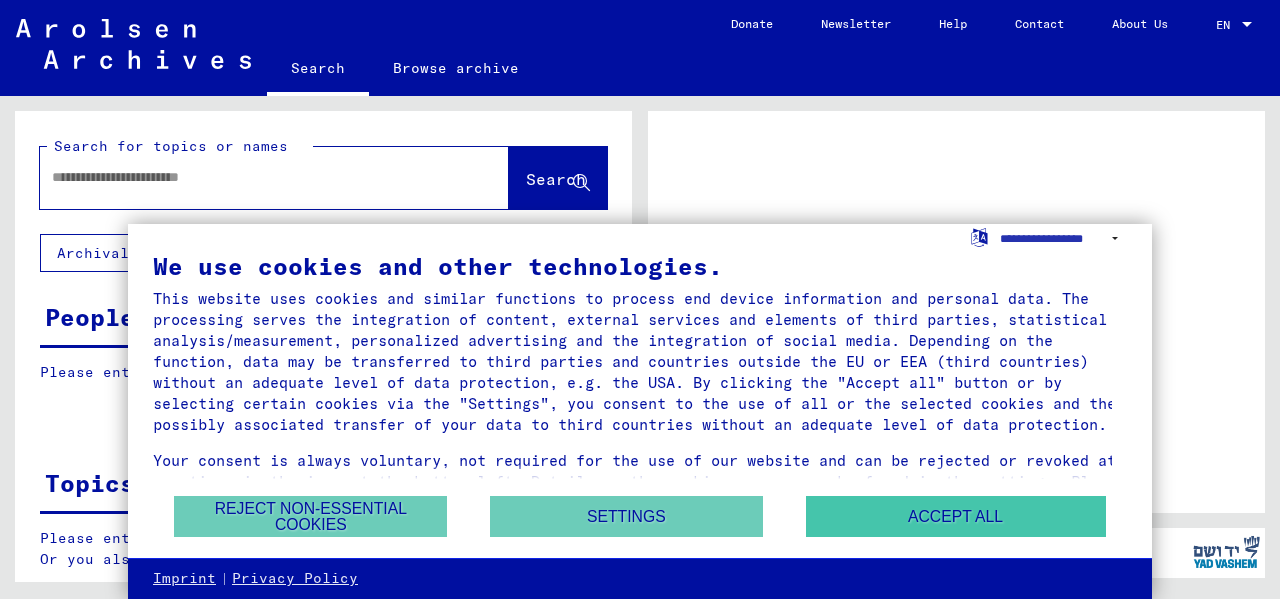 scroll, scrollTop: 0, scrollLeft: 0, axis: both 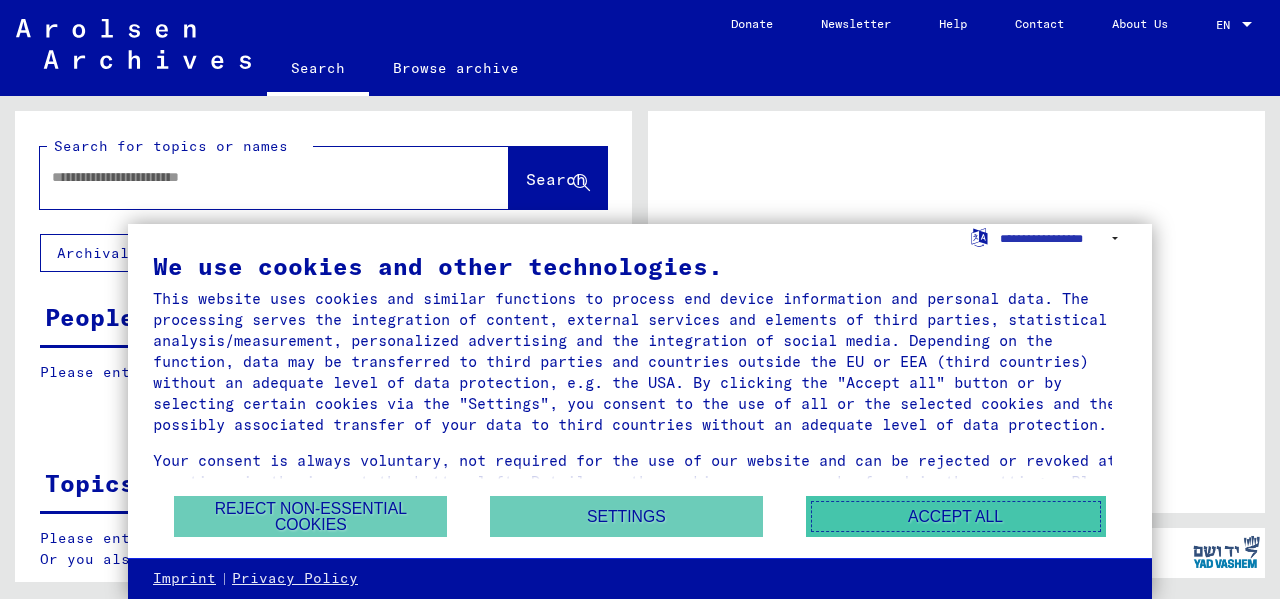 click on "Accept all" at bounding box center (956, 516) 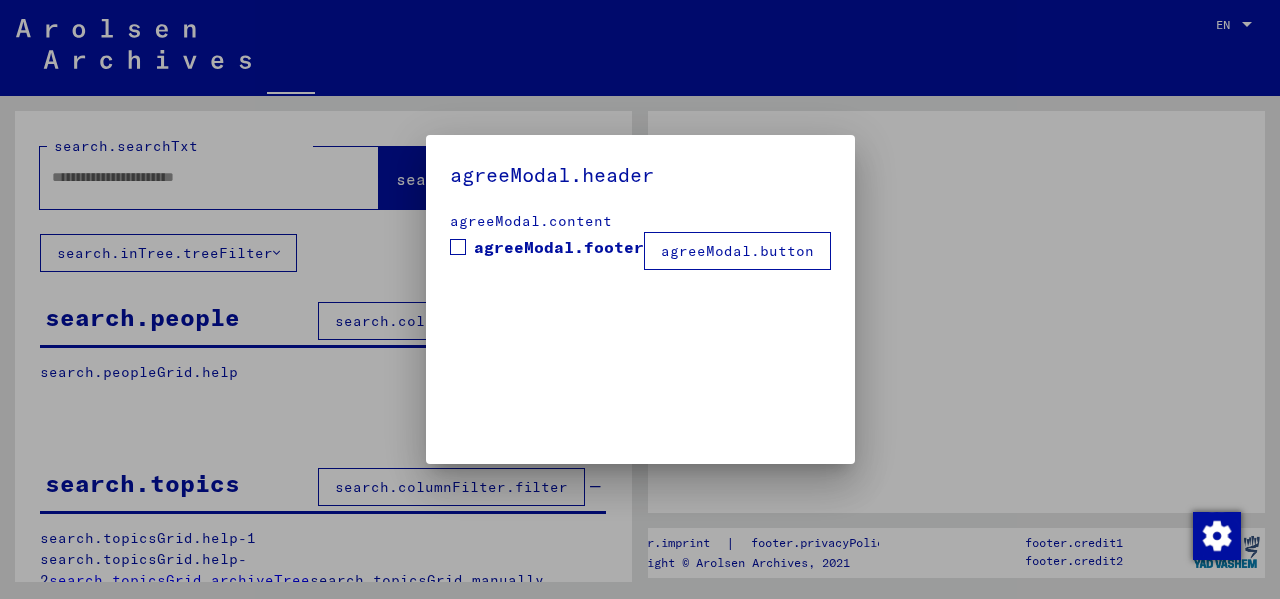 click at bounding box center [640, 299] 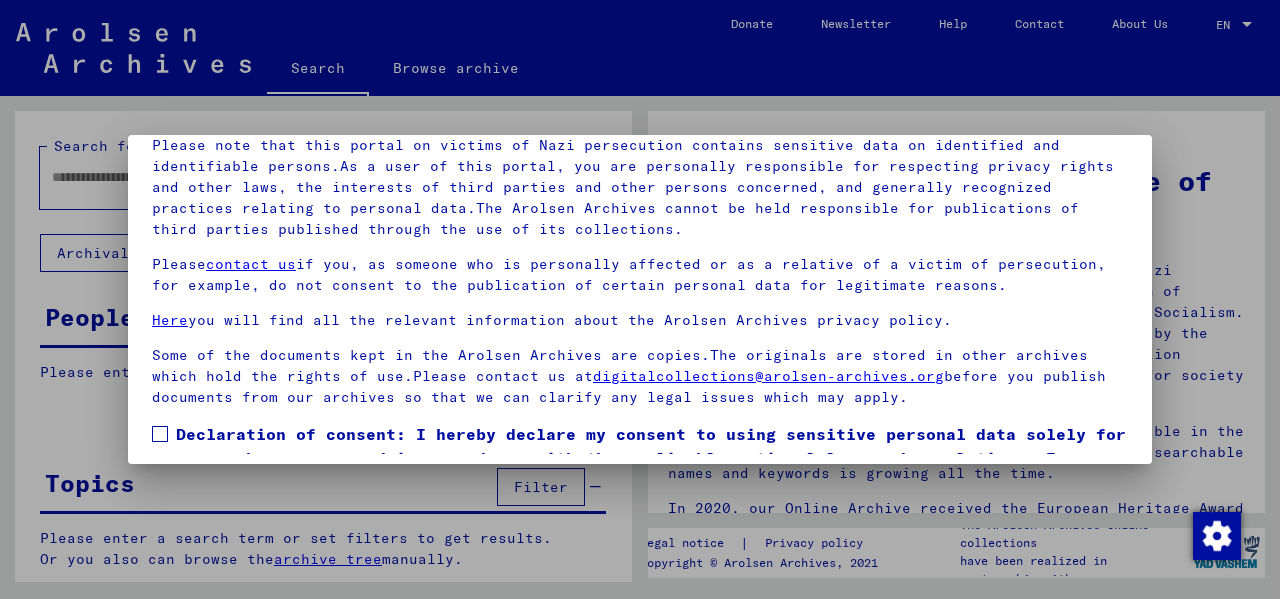 scroll, scrollTop: 159, scrollLeft: 0, axis: vertical 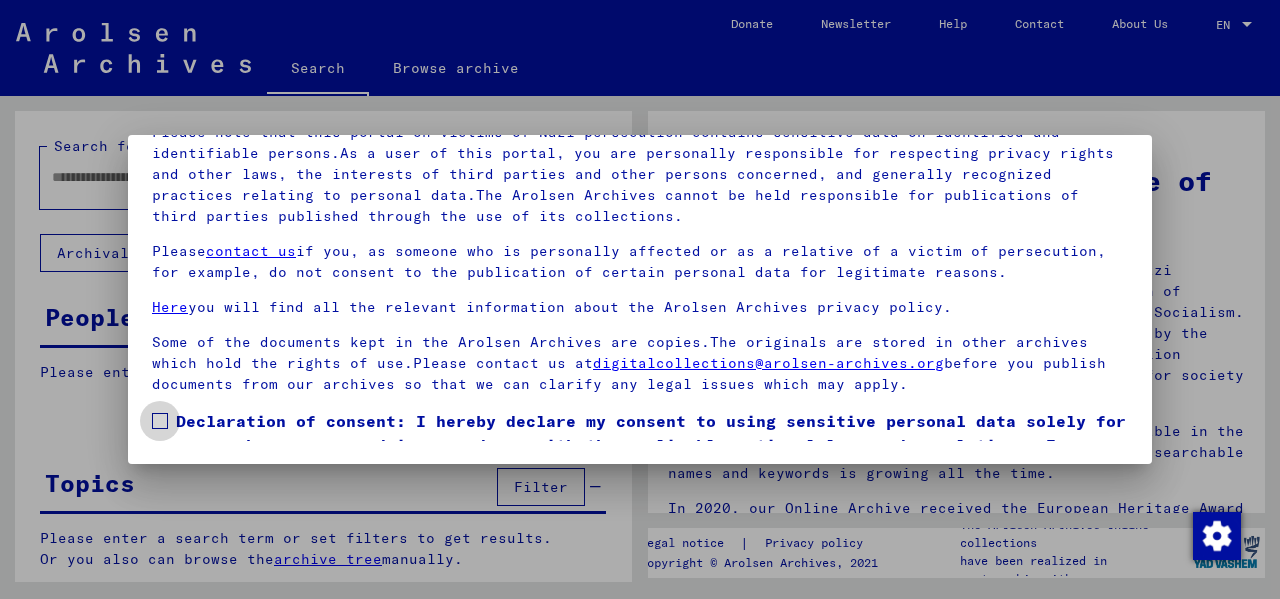 click at bounding box center (160, 421) 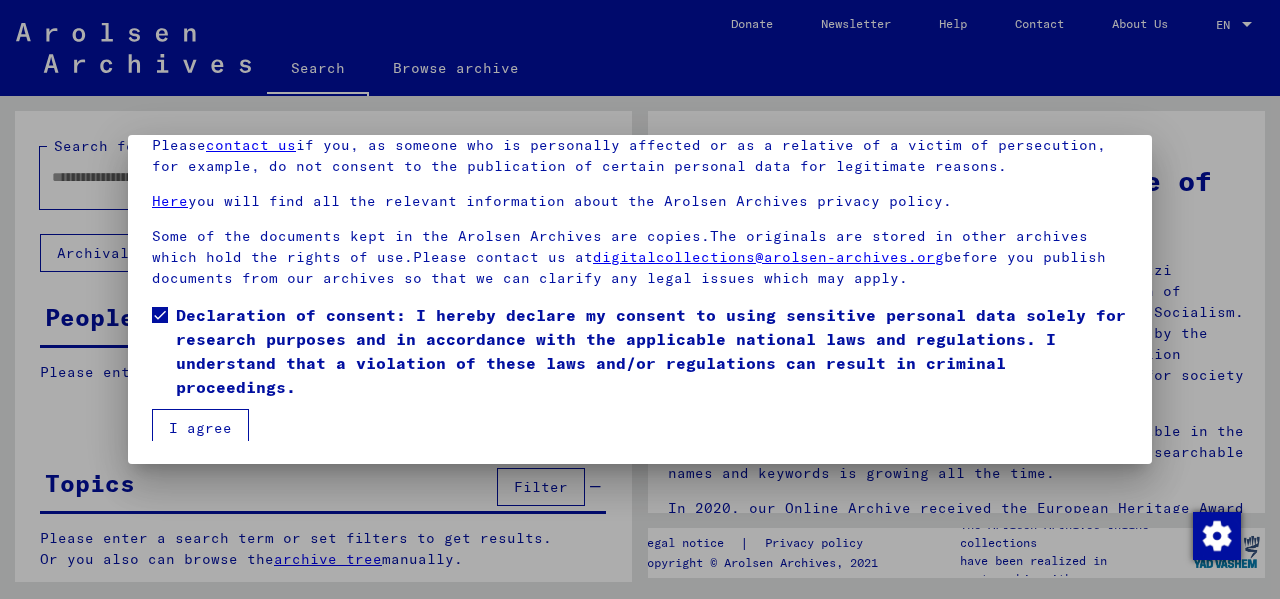 scroll, scrollTop: 111, scrollLeft: 0, axis: vertical 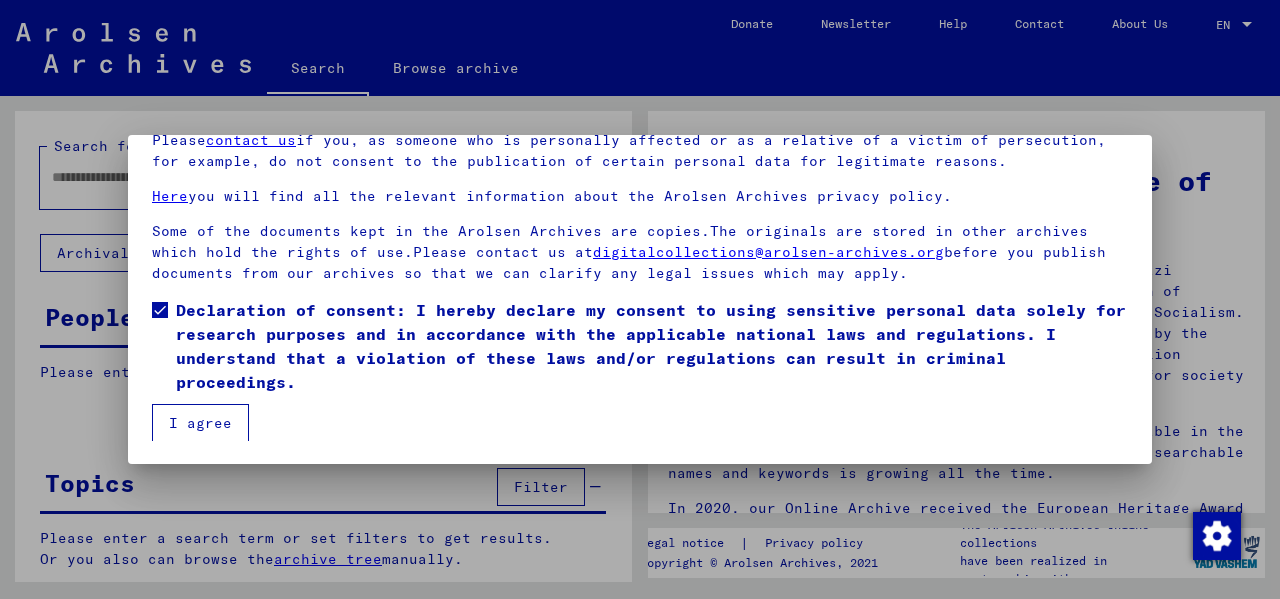 click on "I agree" at bounding box center (200, 423) 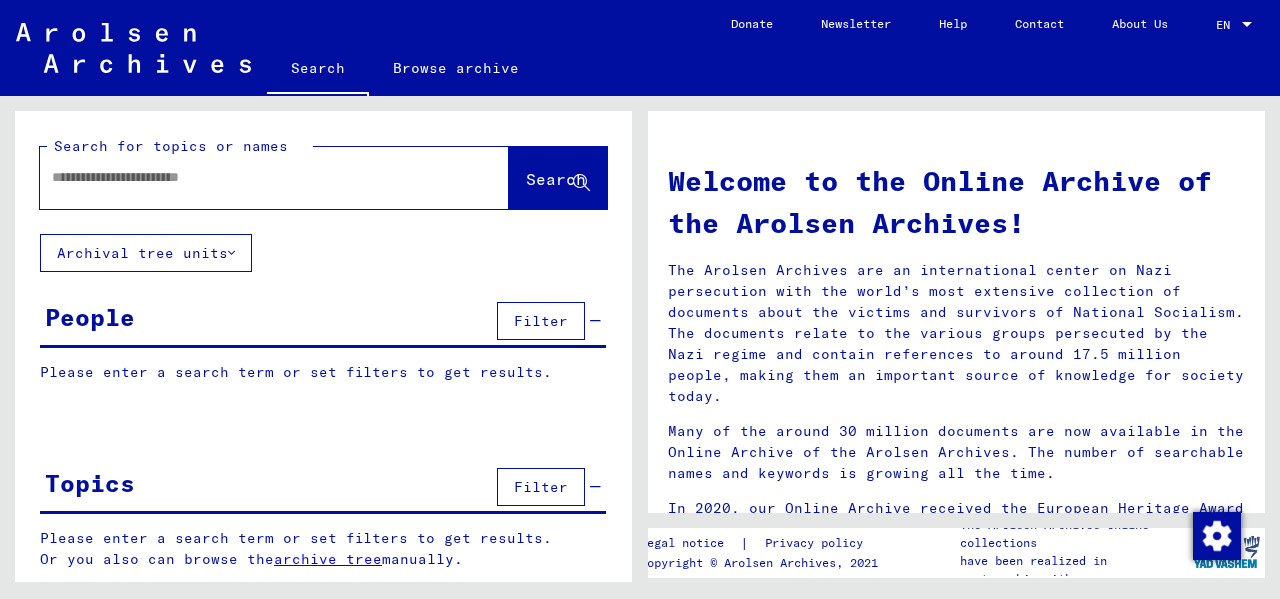 click at bounding box center (1247, 25) 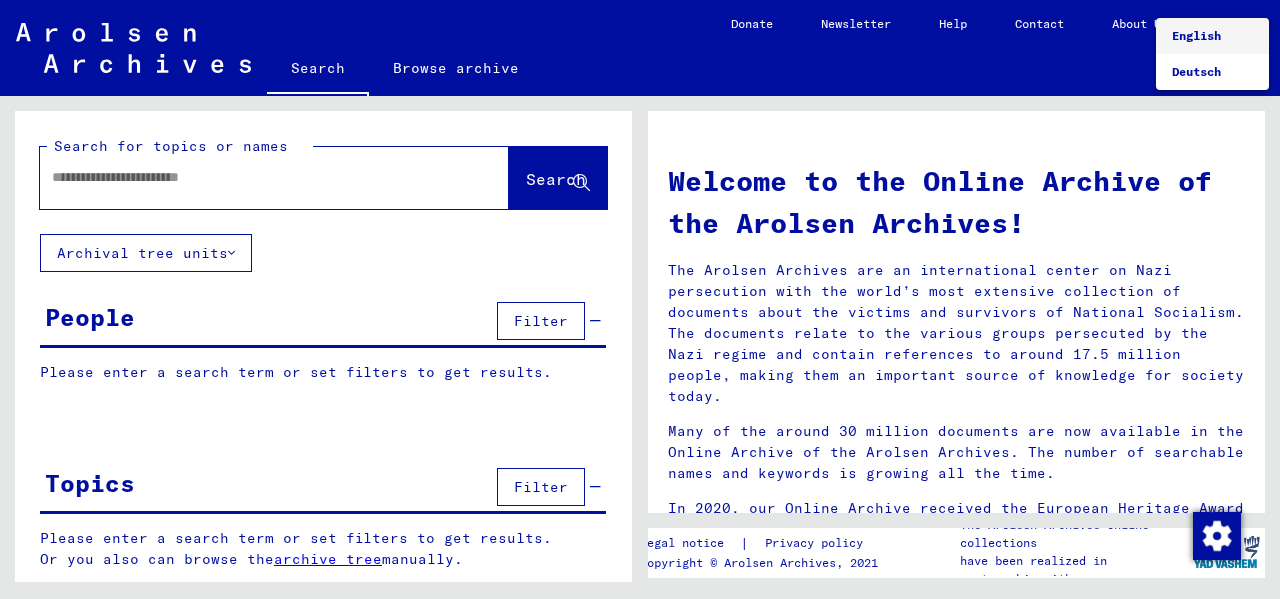 click at bounding box center [640, 299] 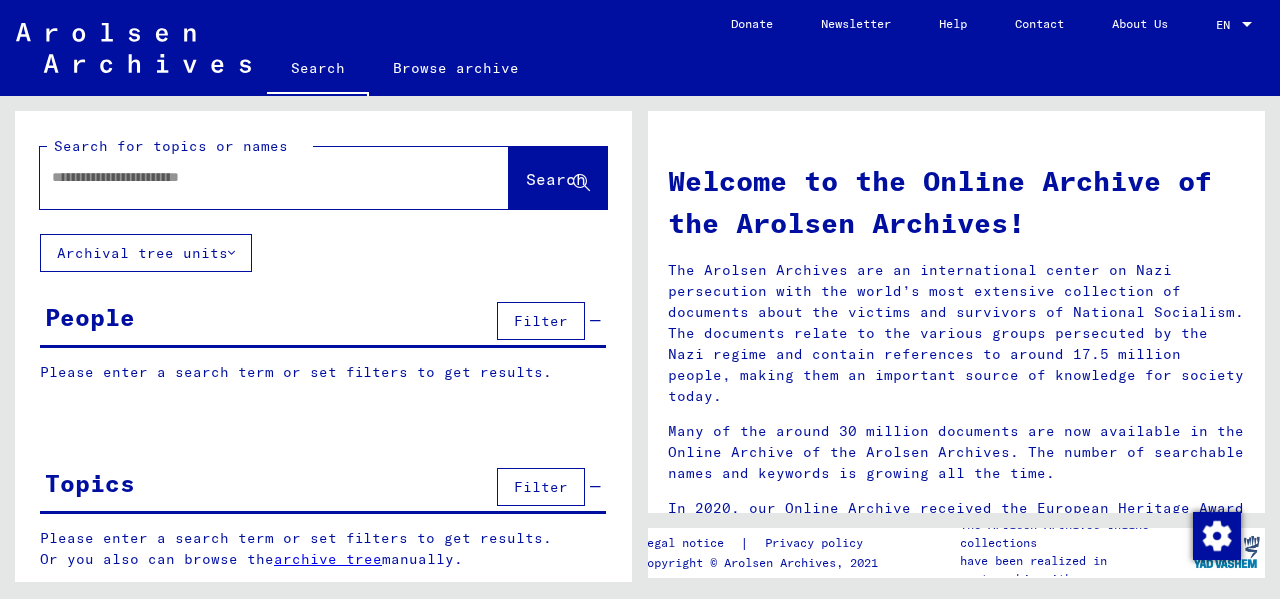 click at bounding box center (250, 177) 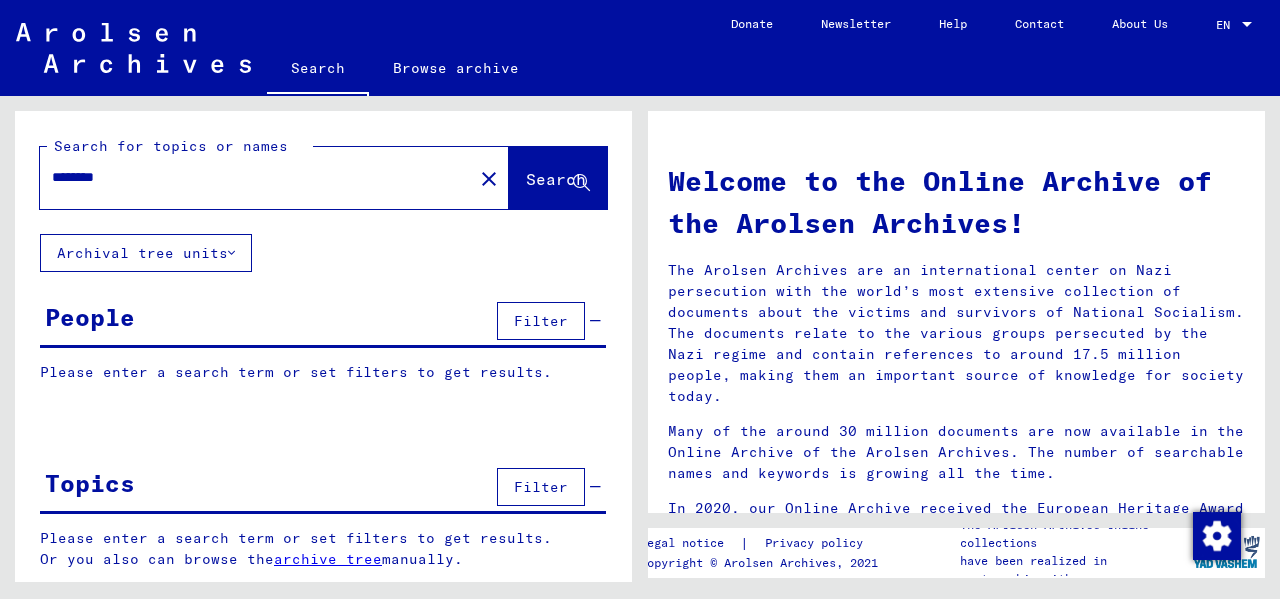 type on "********" 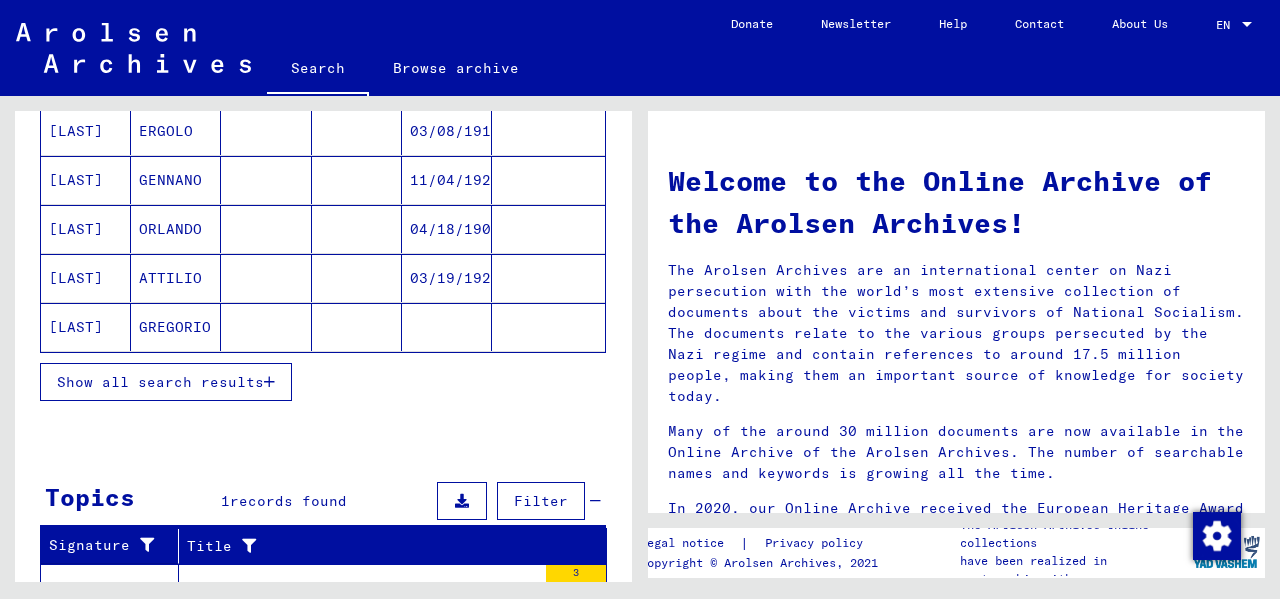 scroll, scrollTop: 431, scrollLeft: 0, axis: vertical 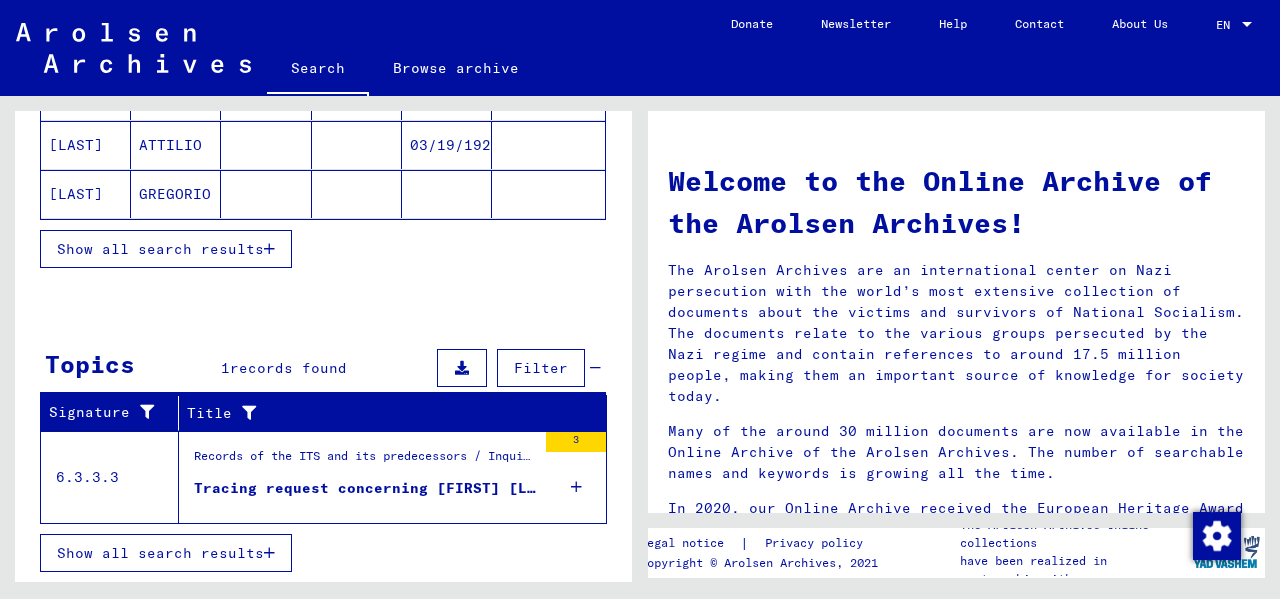 click at bounding box center (576, 487) 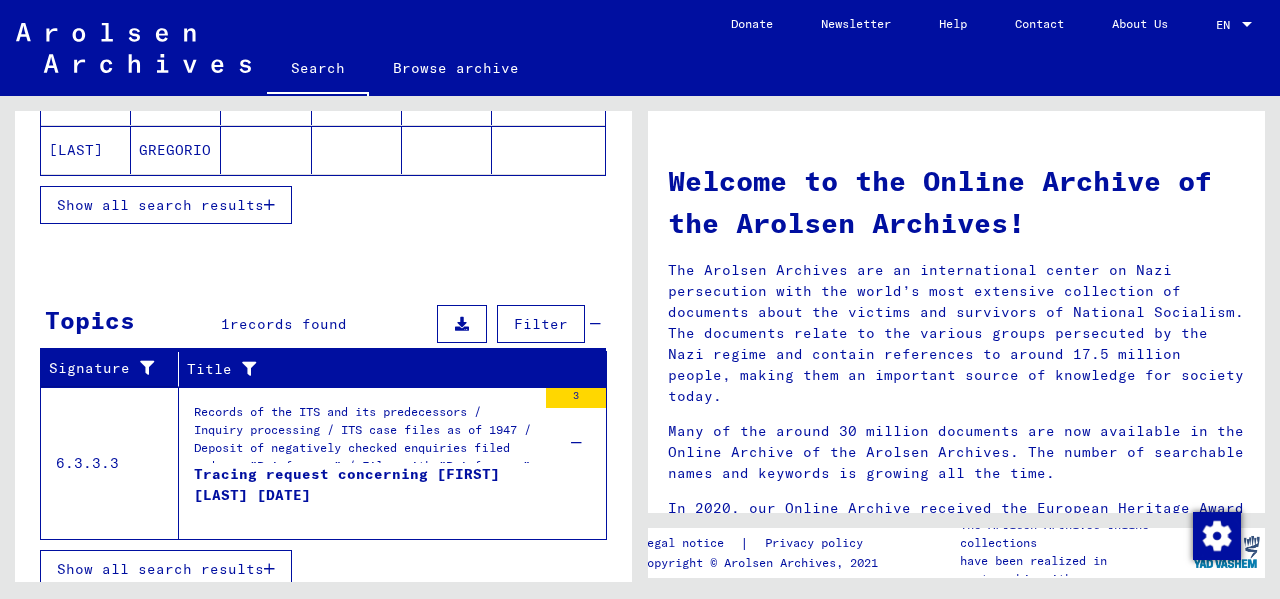 scroll, scrollTop: 491, scrollLeft: 0, axis: vertical 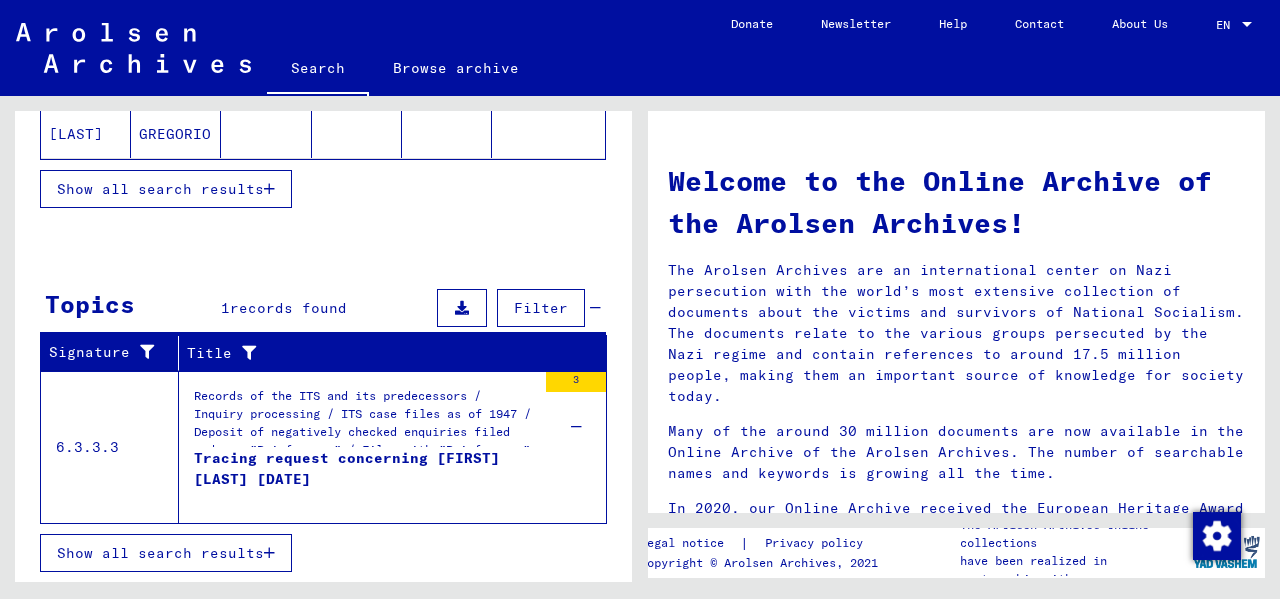 click on "Tracing request concerning [FIRST] [LAST] [DATE]" at bounding box center (365, 478) 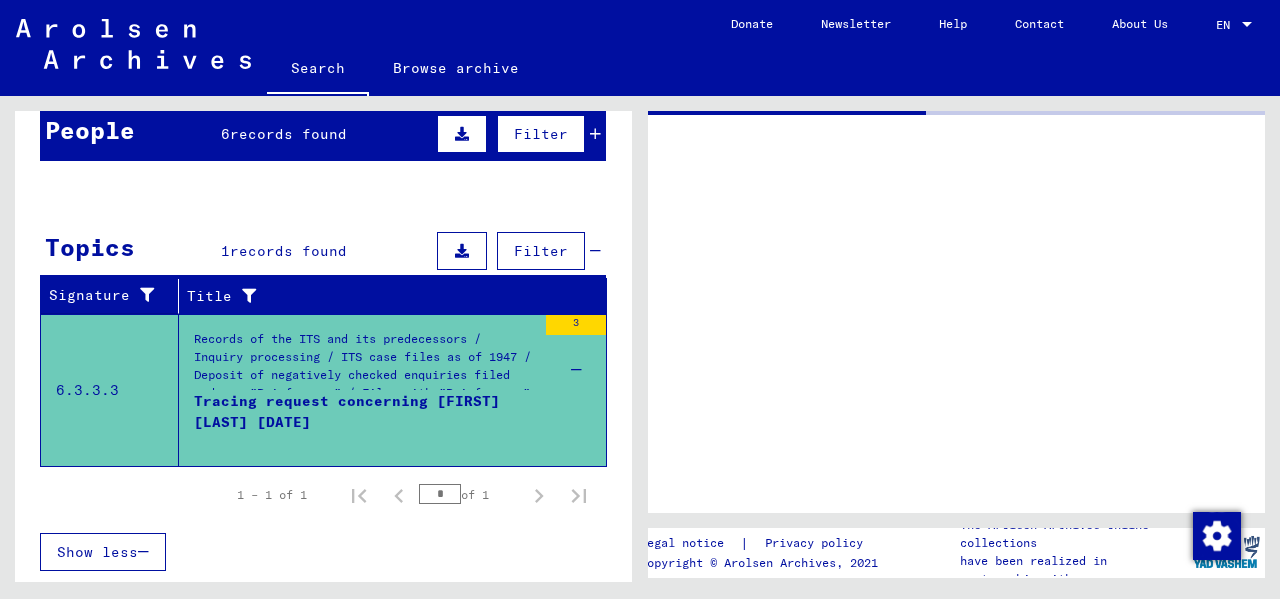 scroll, scrollTop: 186, scrollLeft: 0, axis: vertical 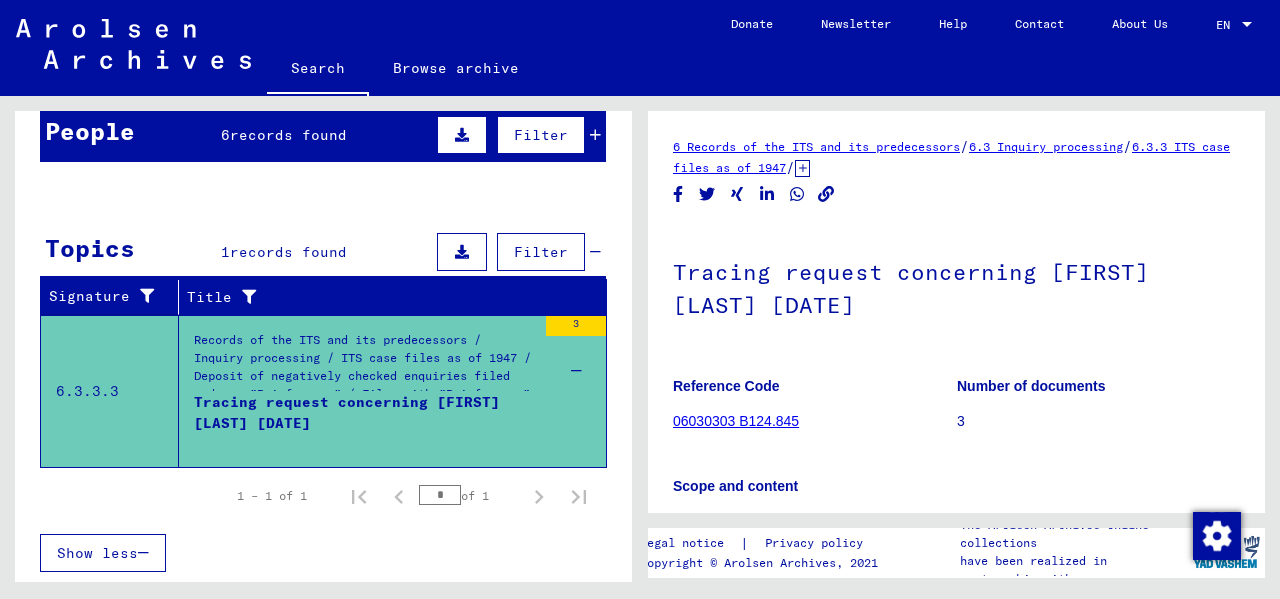 click on "06030303 B124.845" 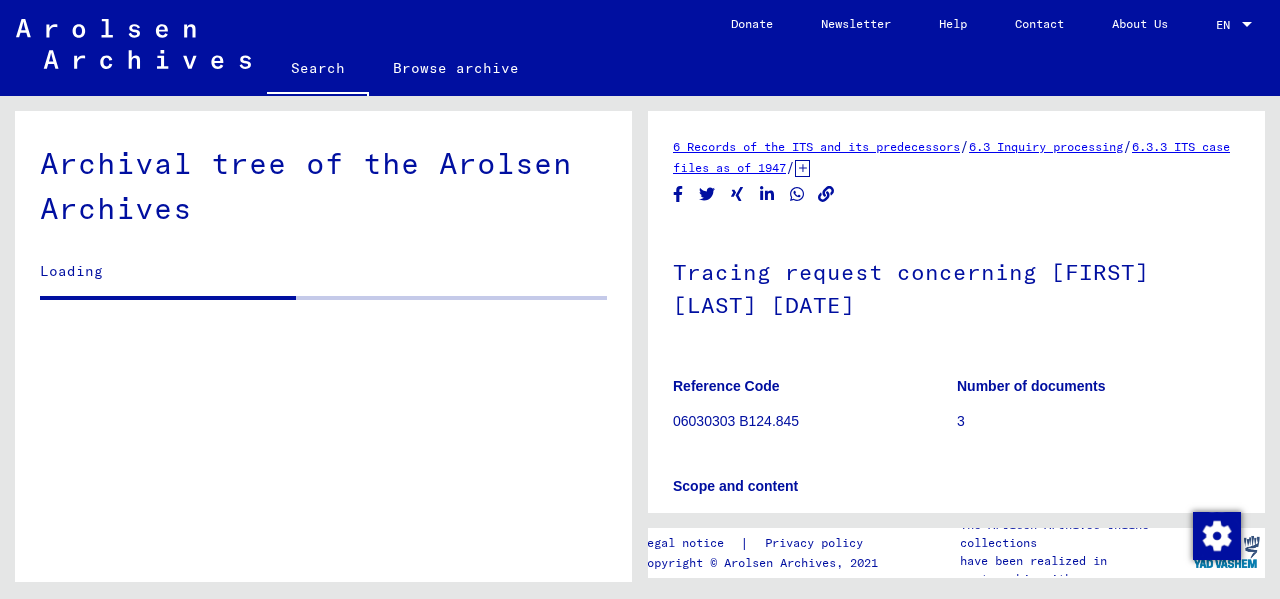 scroll, scrollTop: 0, scrollLeft: 0, axis: both 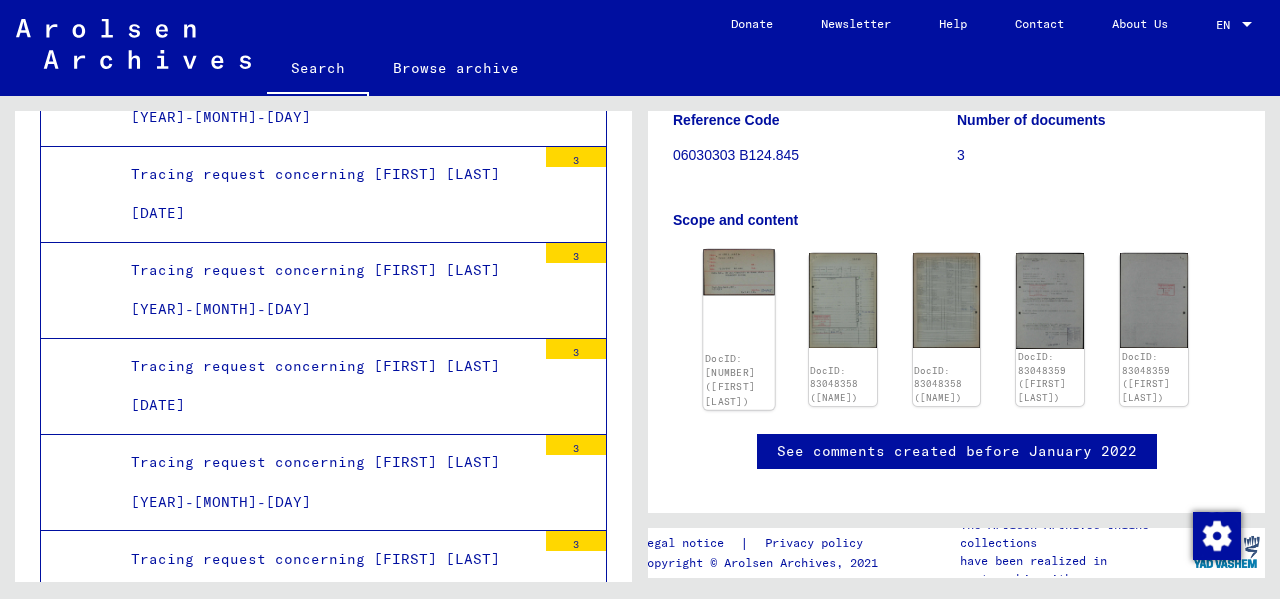click 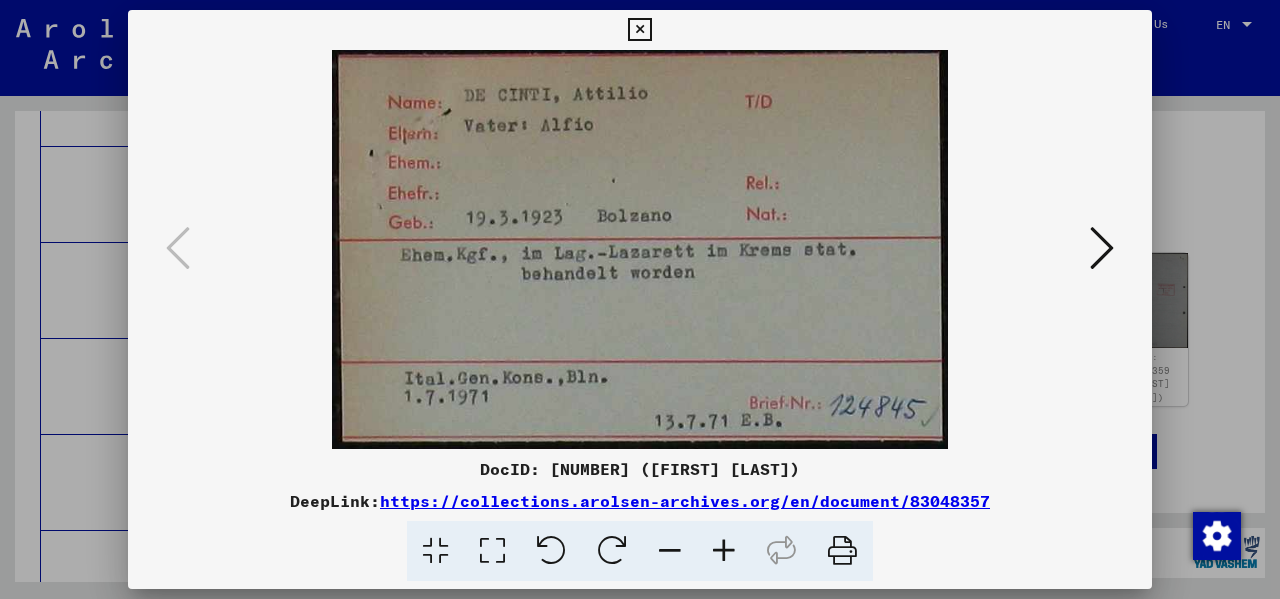 click at bounding box center [639, 30] 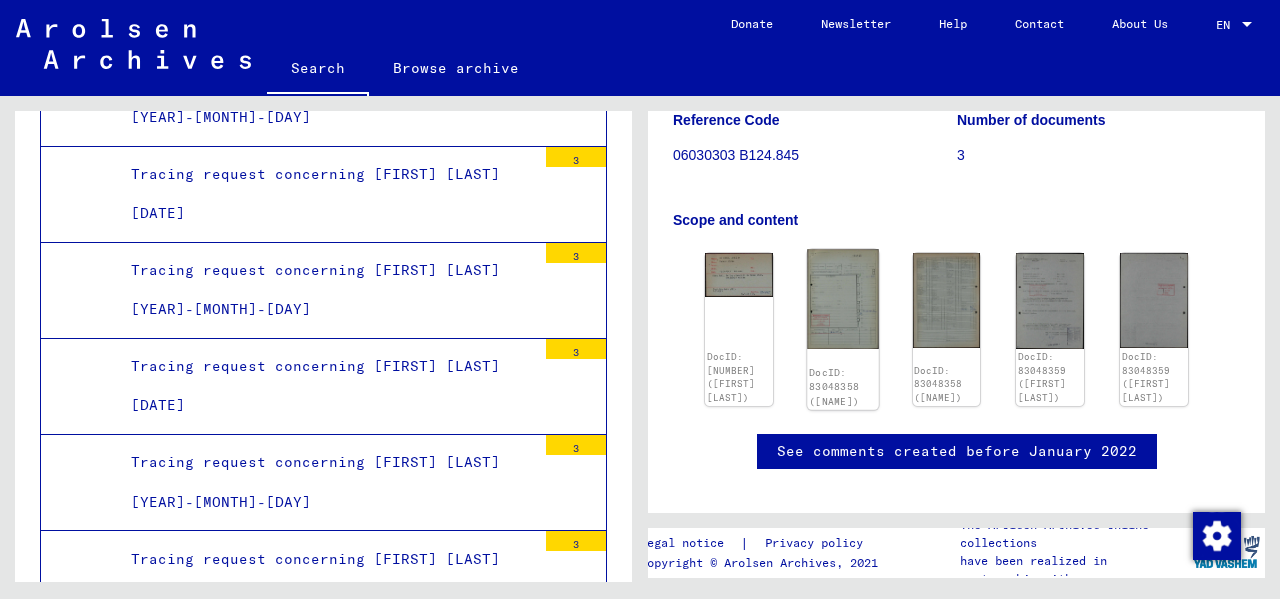 click 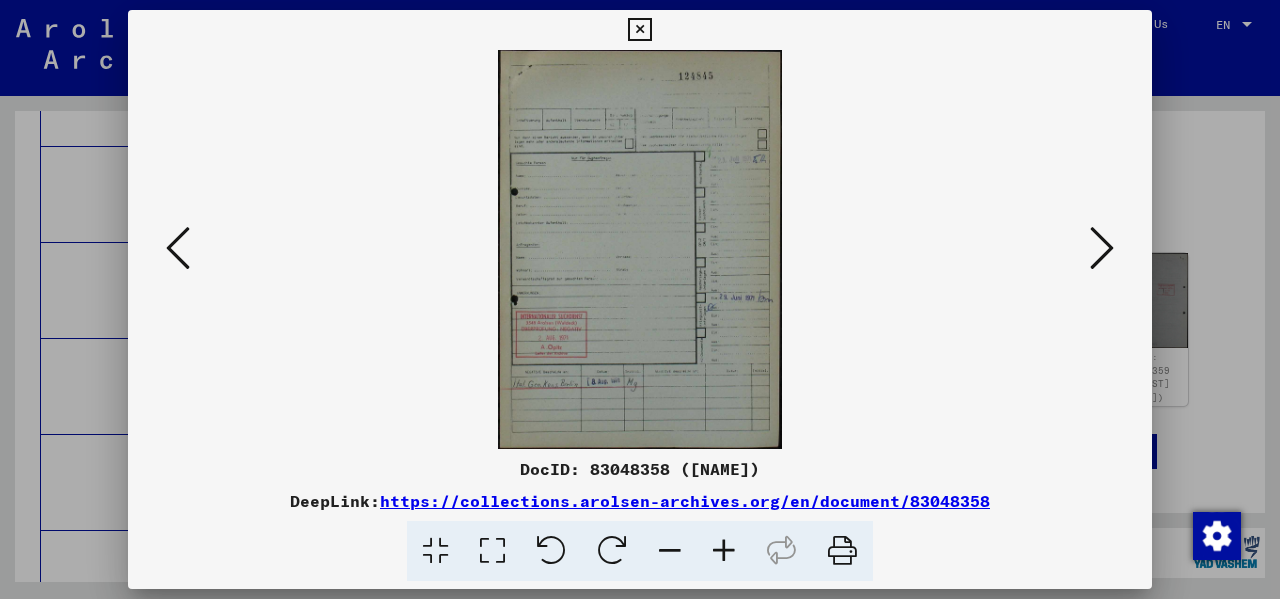 click on "https://collections.arolsen-archives.org/en/document/83048358" at bounding box center (685, 501) 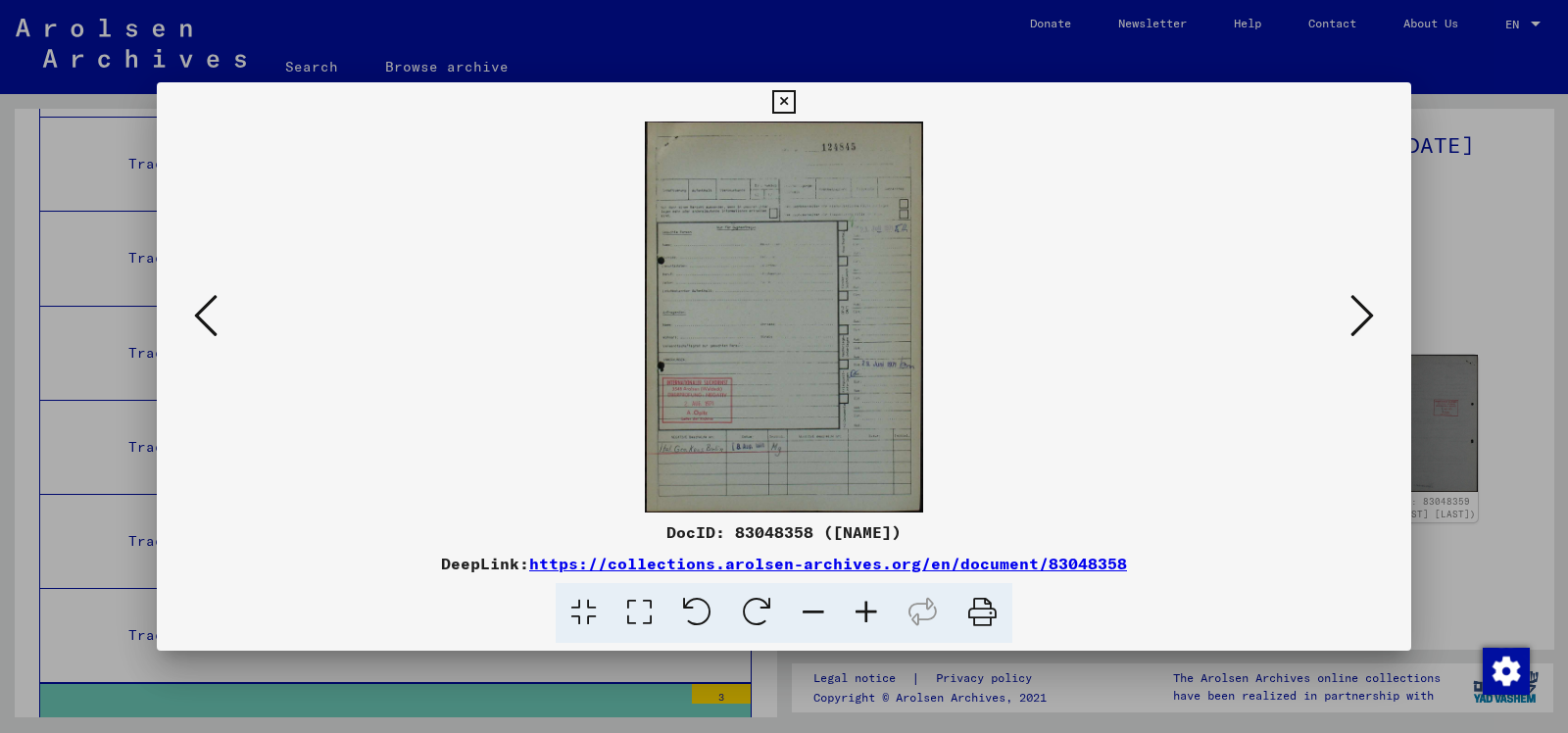 scroll, scrollTop: 44343, scrollLeft: 0, axis: vertical 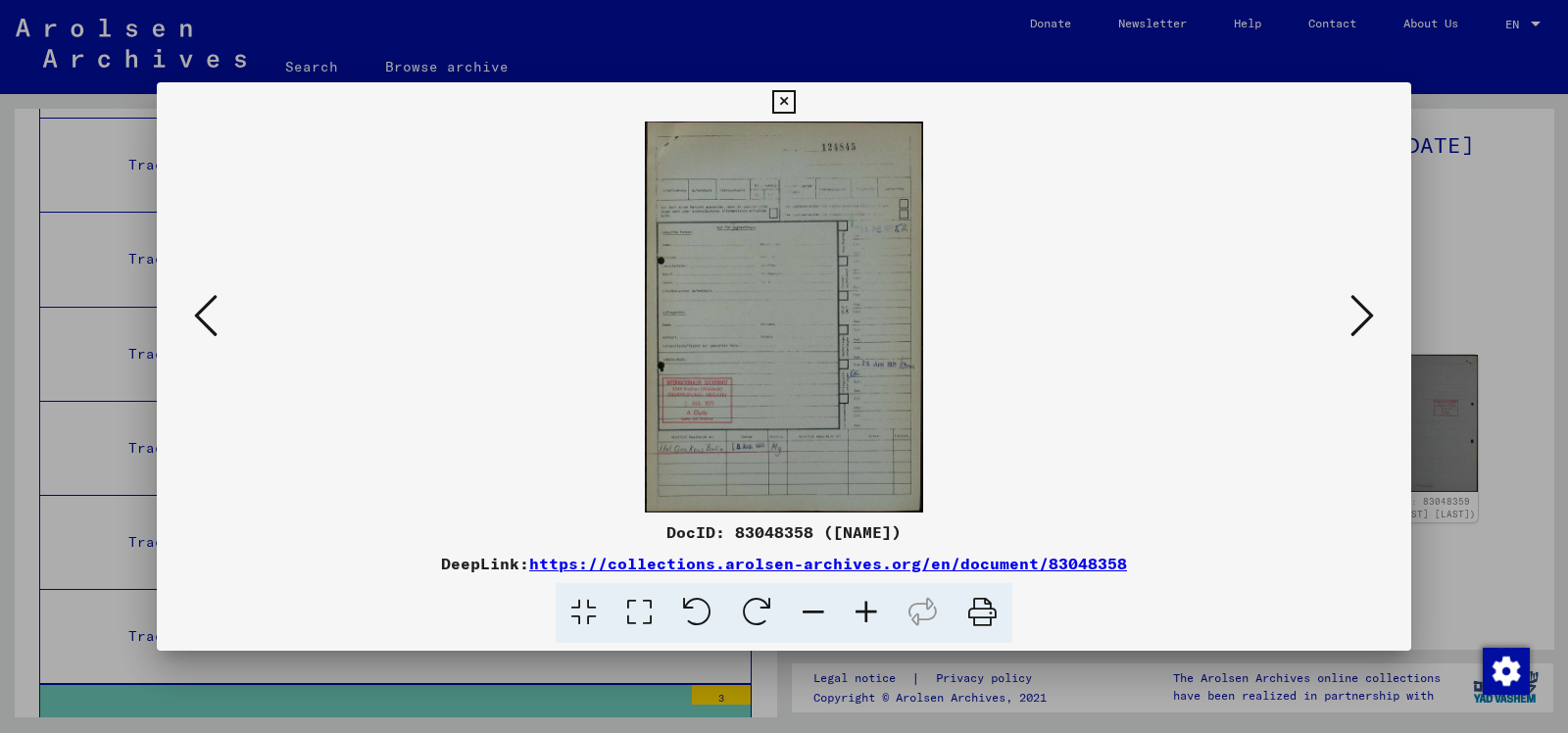 click at bounding box center [866, 612] 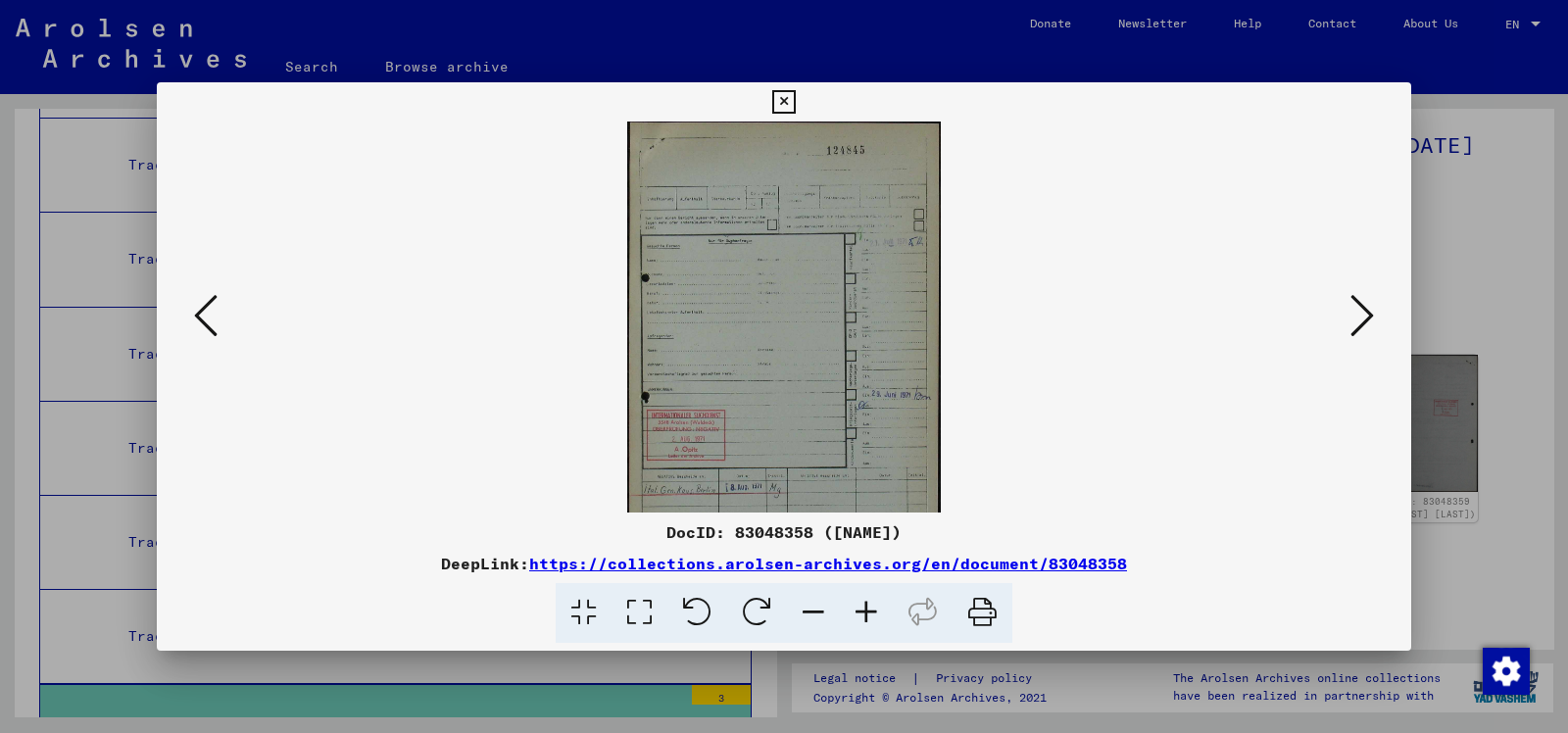 click at bounding box center (866, 612) 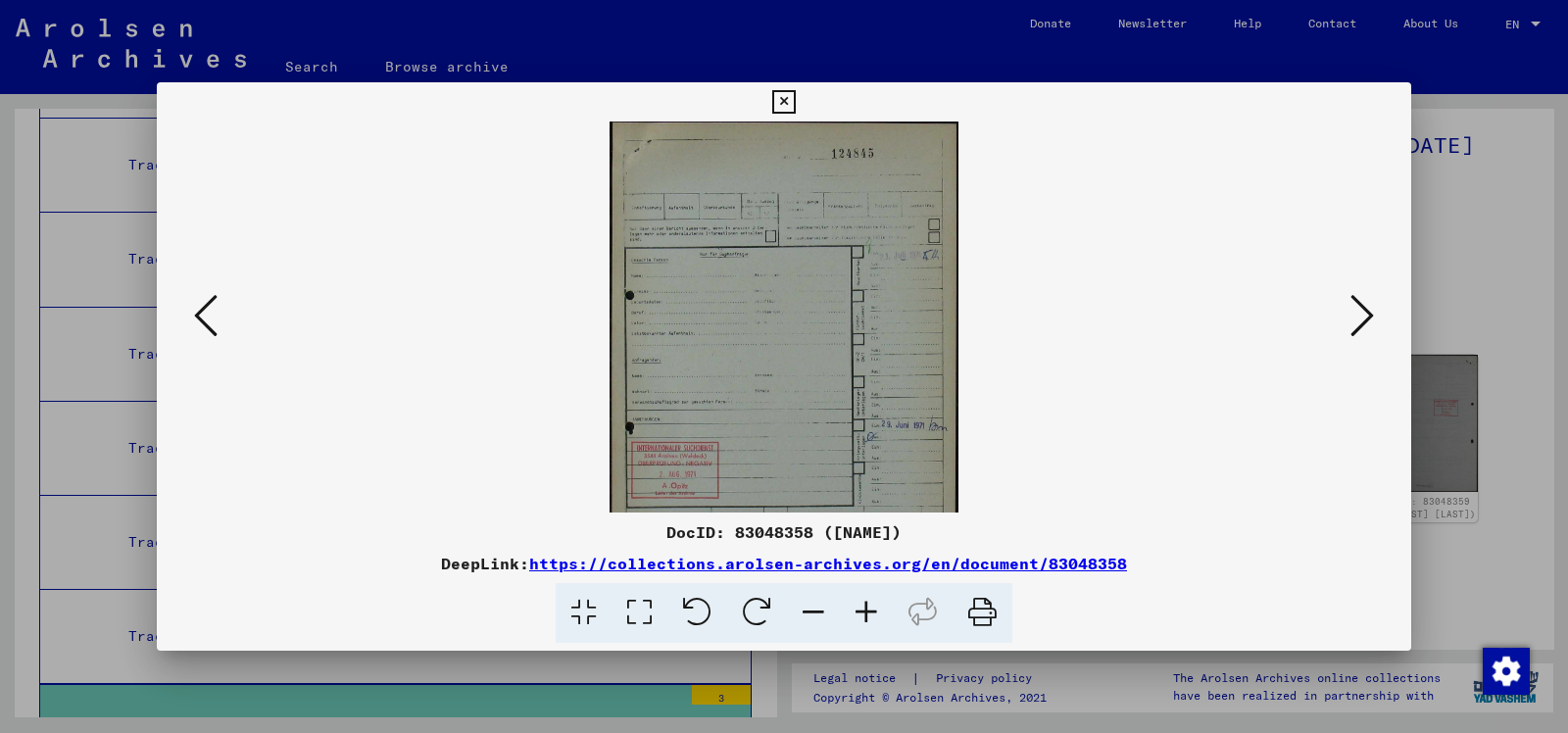 click at bounding box center [866, 612] 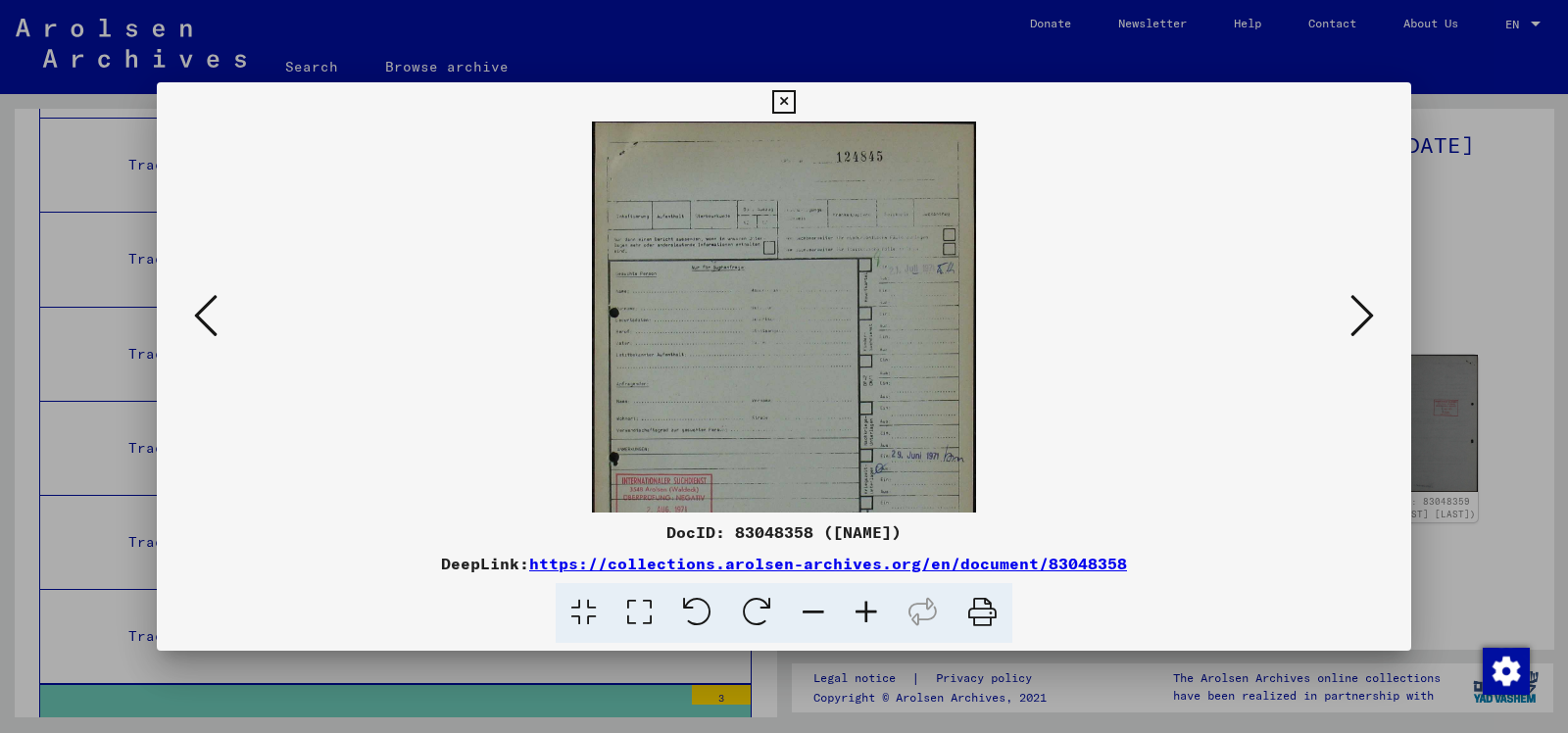 click at bounding box center [866, 612] 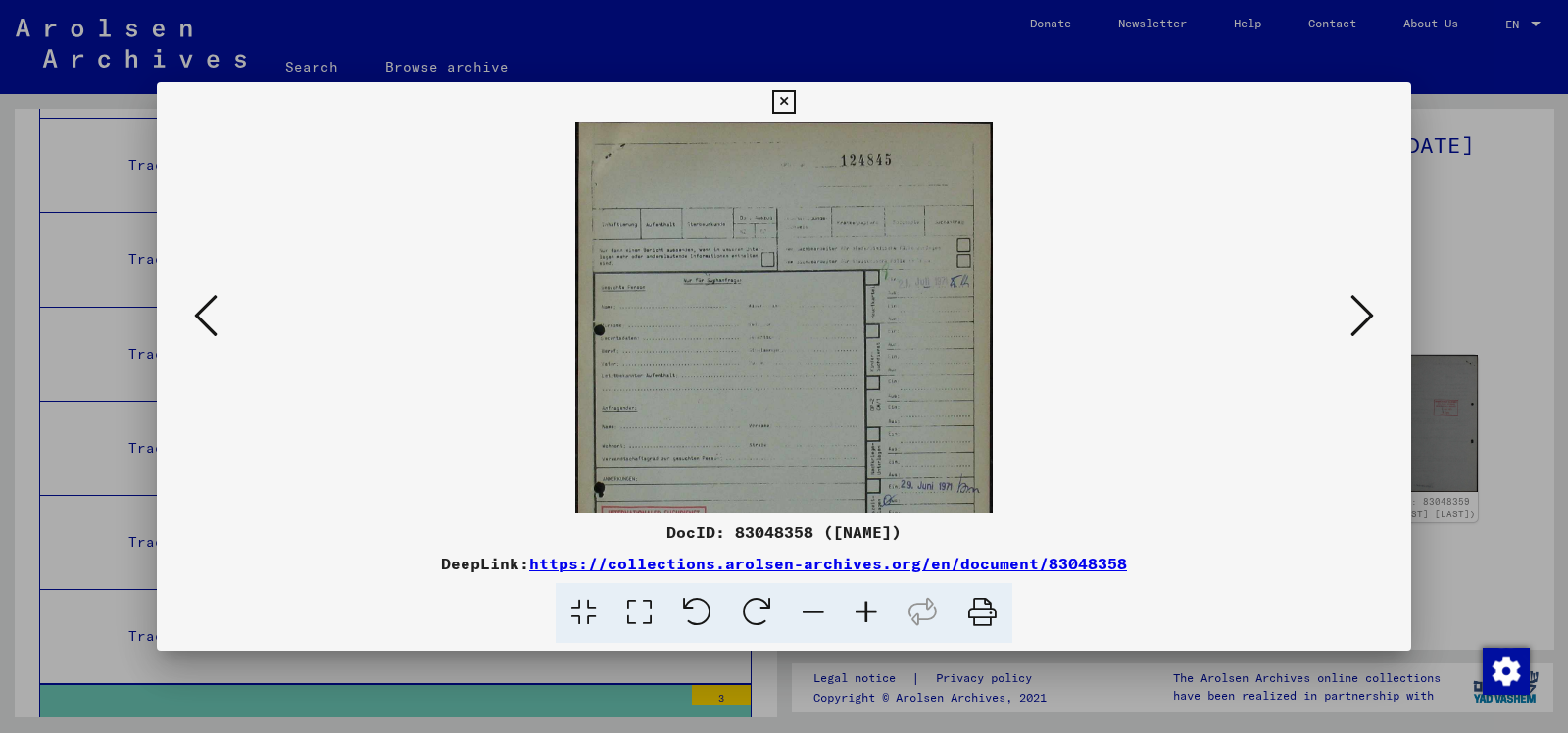 click at bounding box center [866, 612] 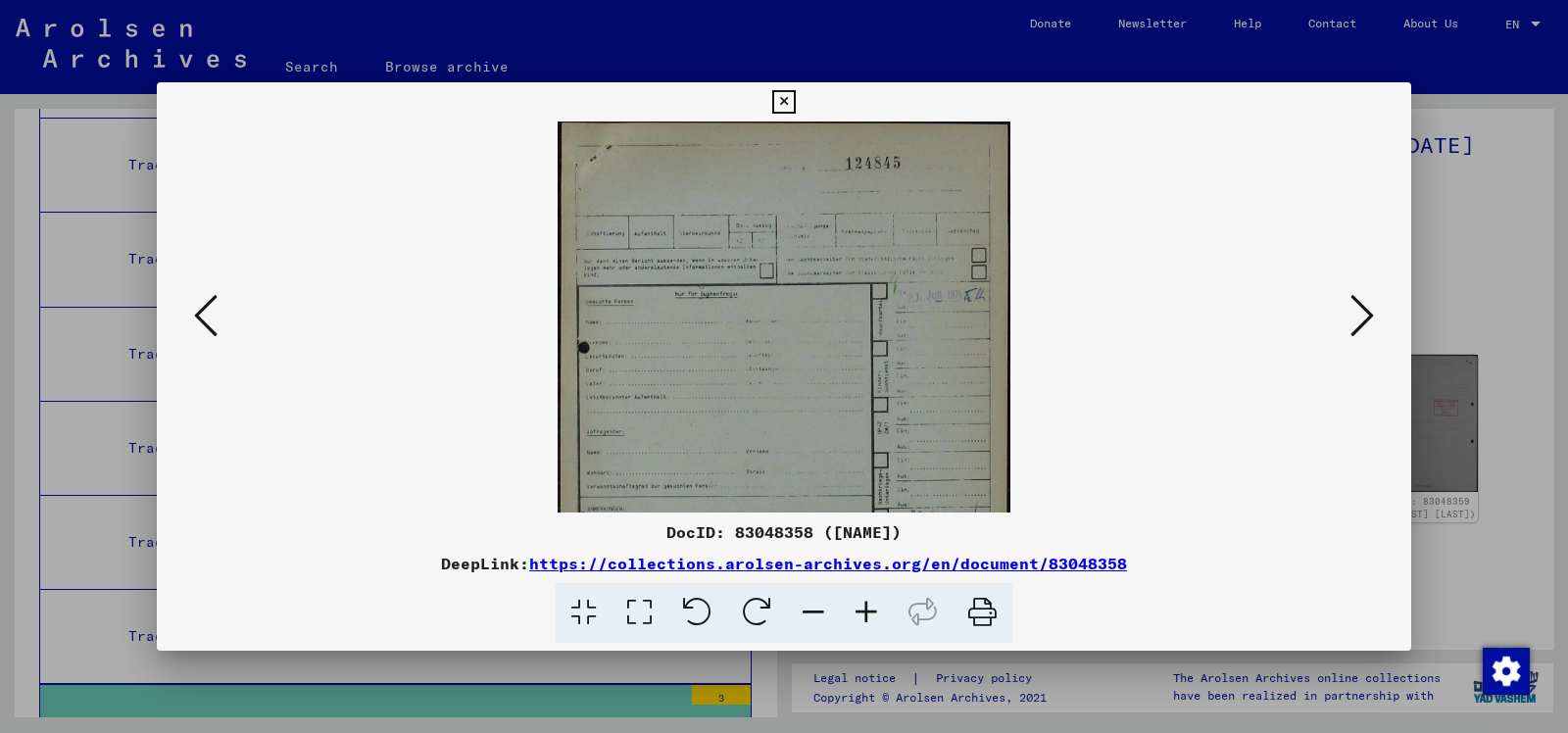 click at bounding box center (866, 612) 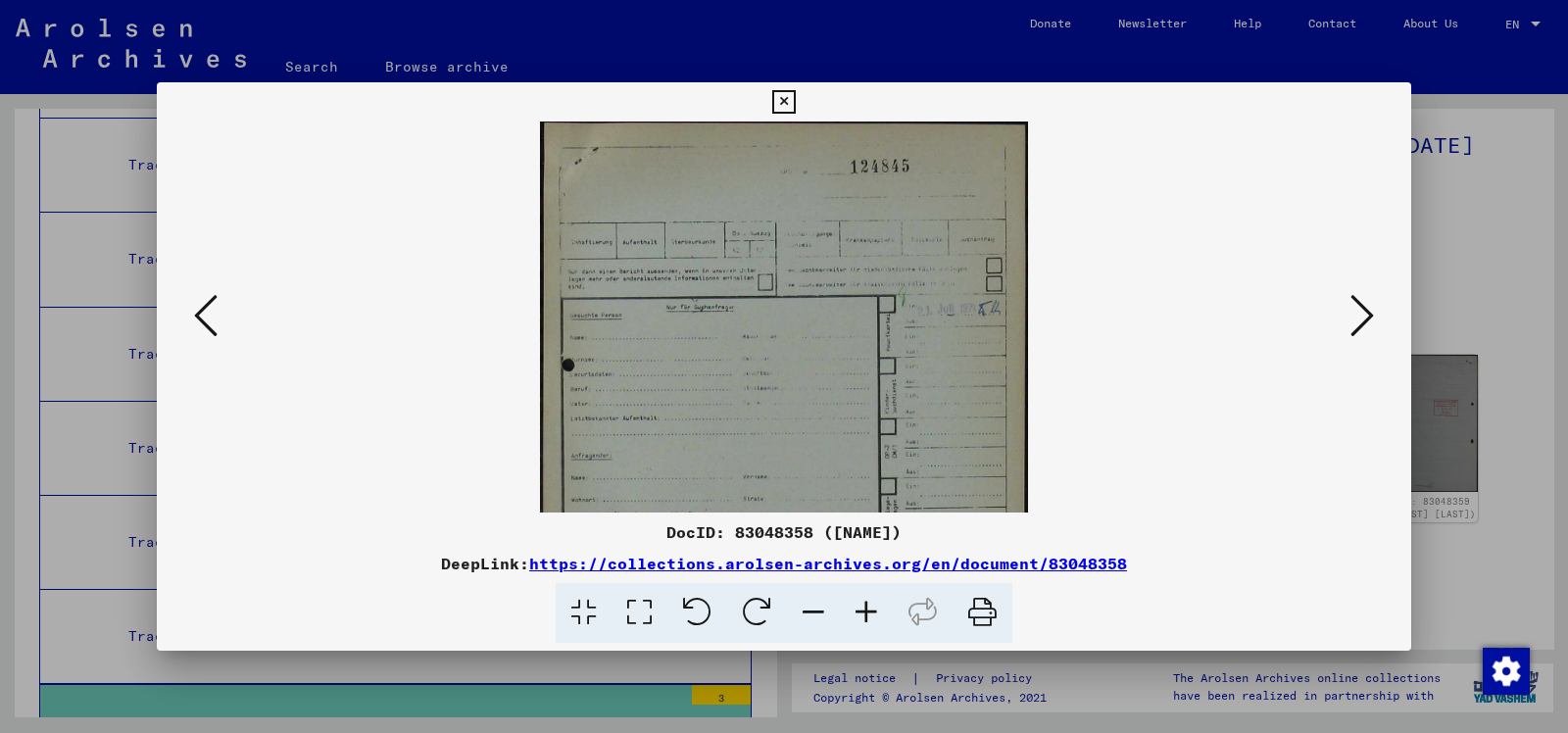 click at bounding box center [866, 612] 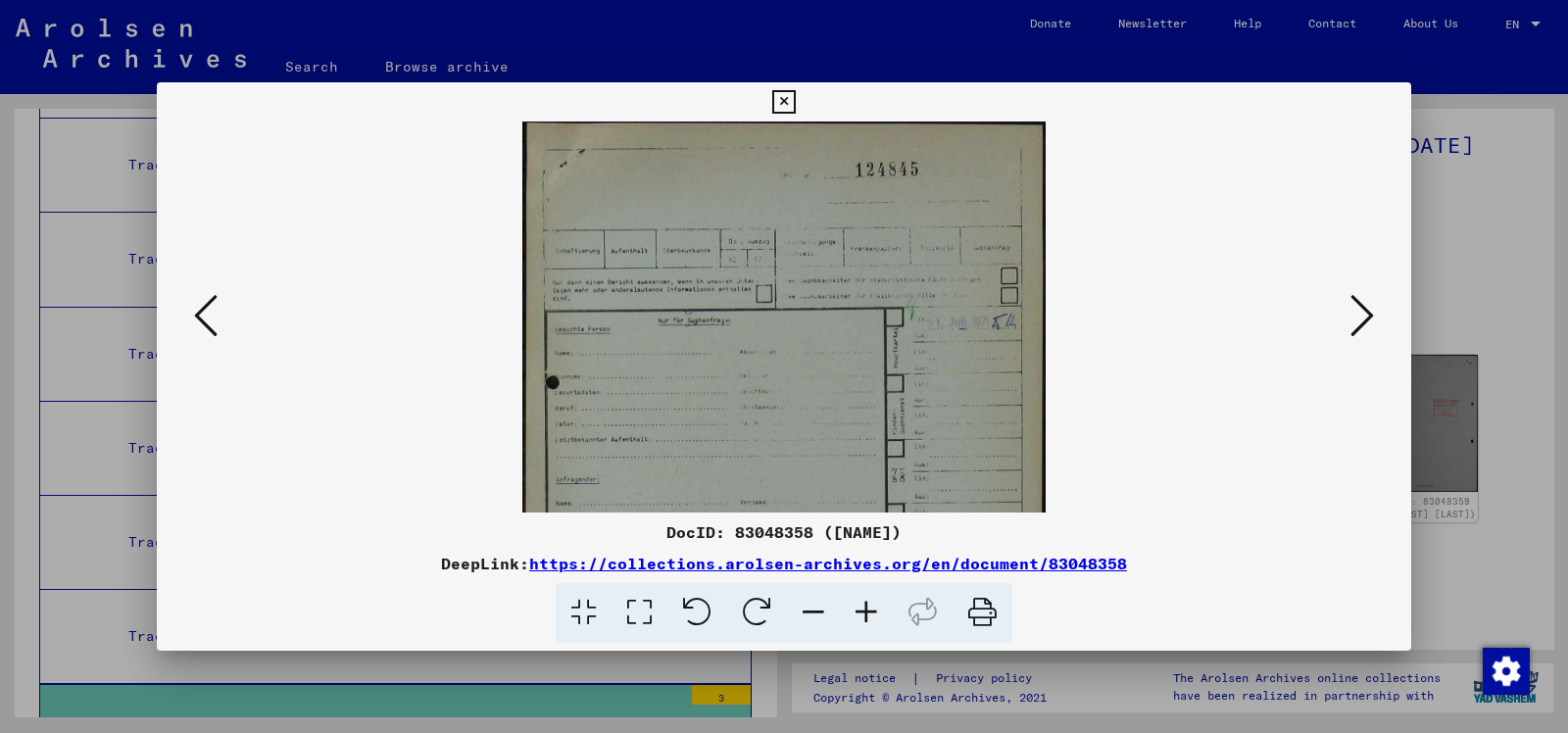 click at bounding box center (866, 612) 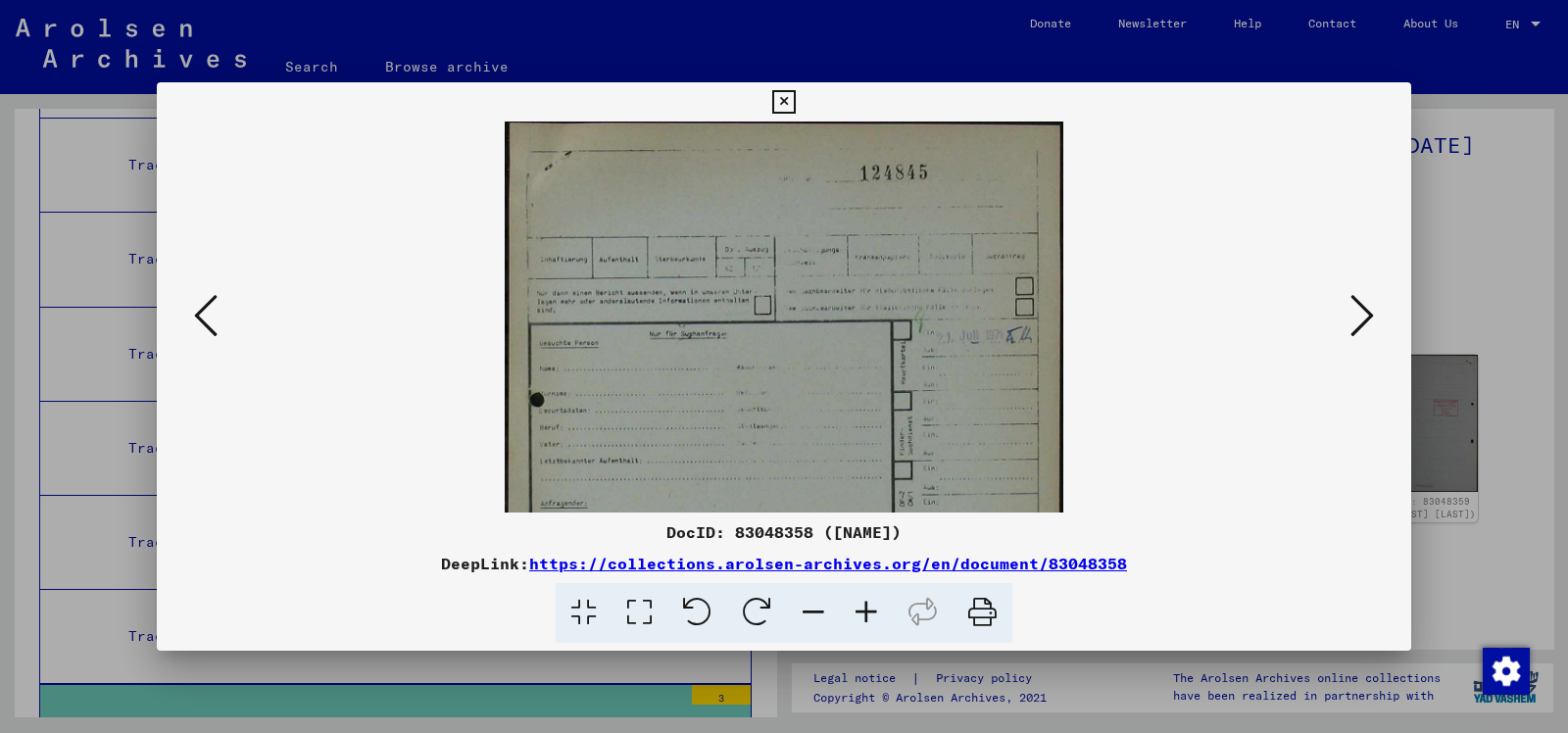 click at bounding box center [866, 612] 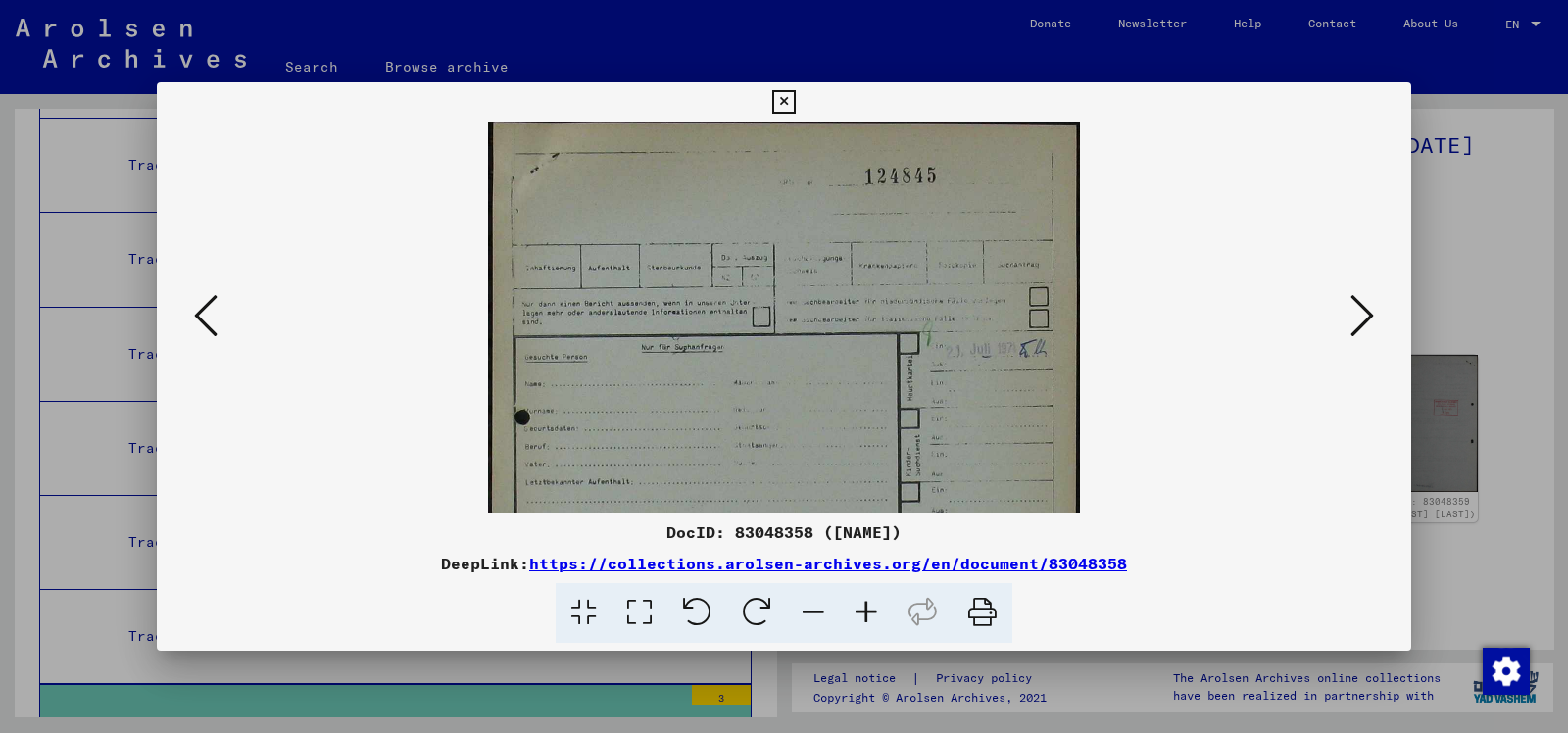 click at bounding box center [866, 612] 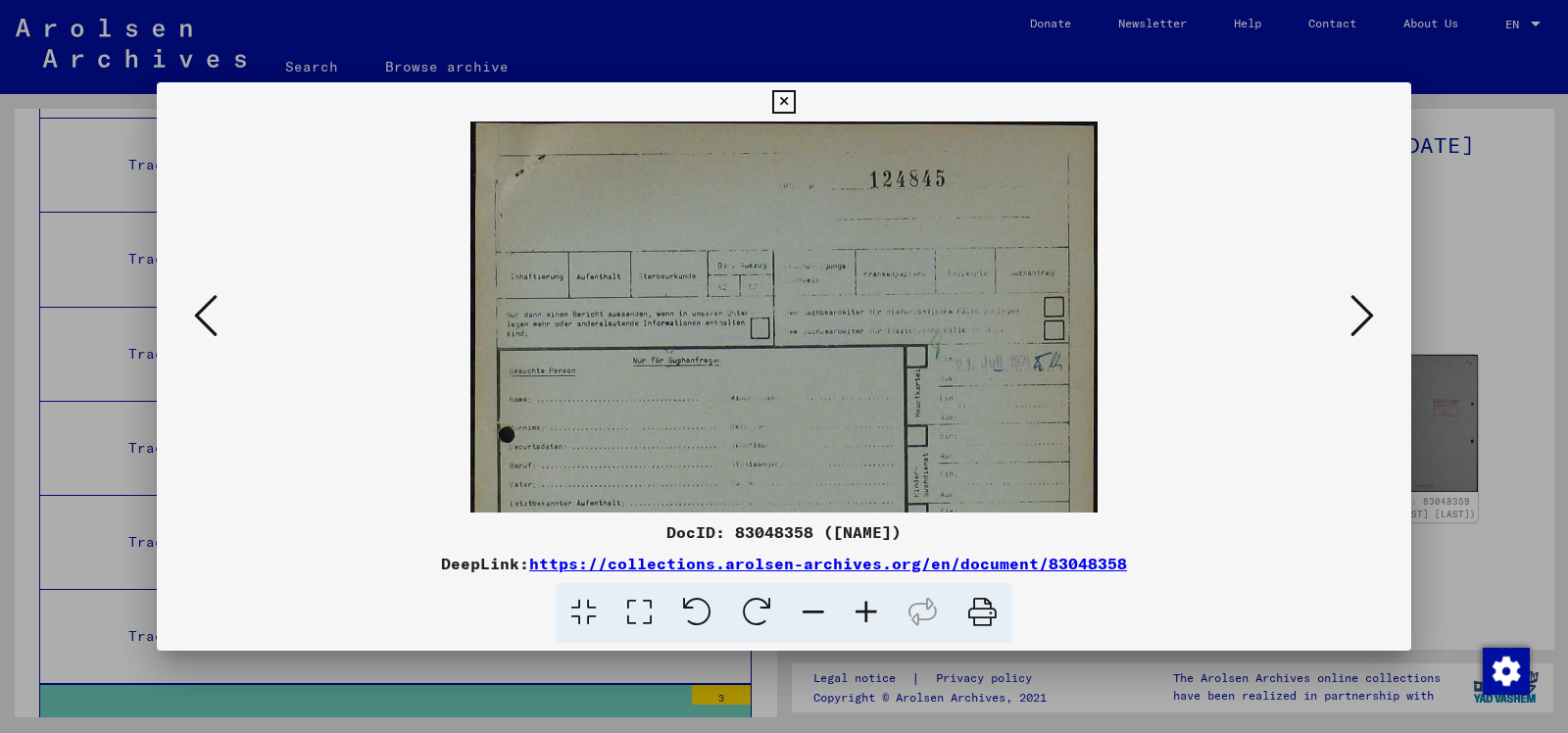 click at bounding box center [866, 612] 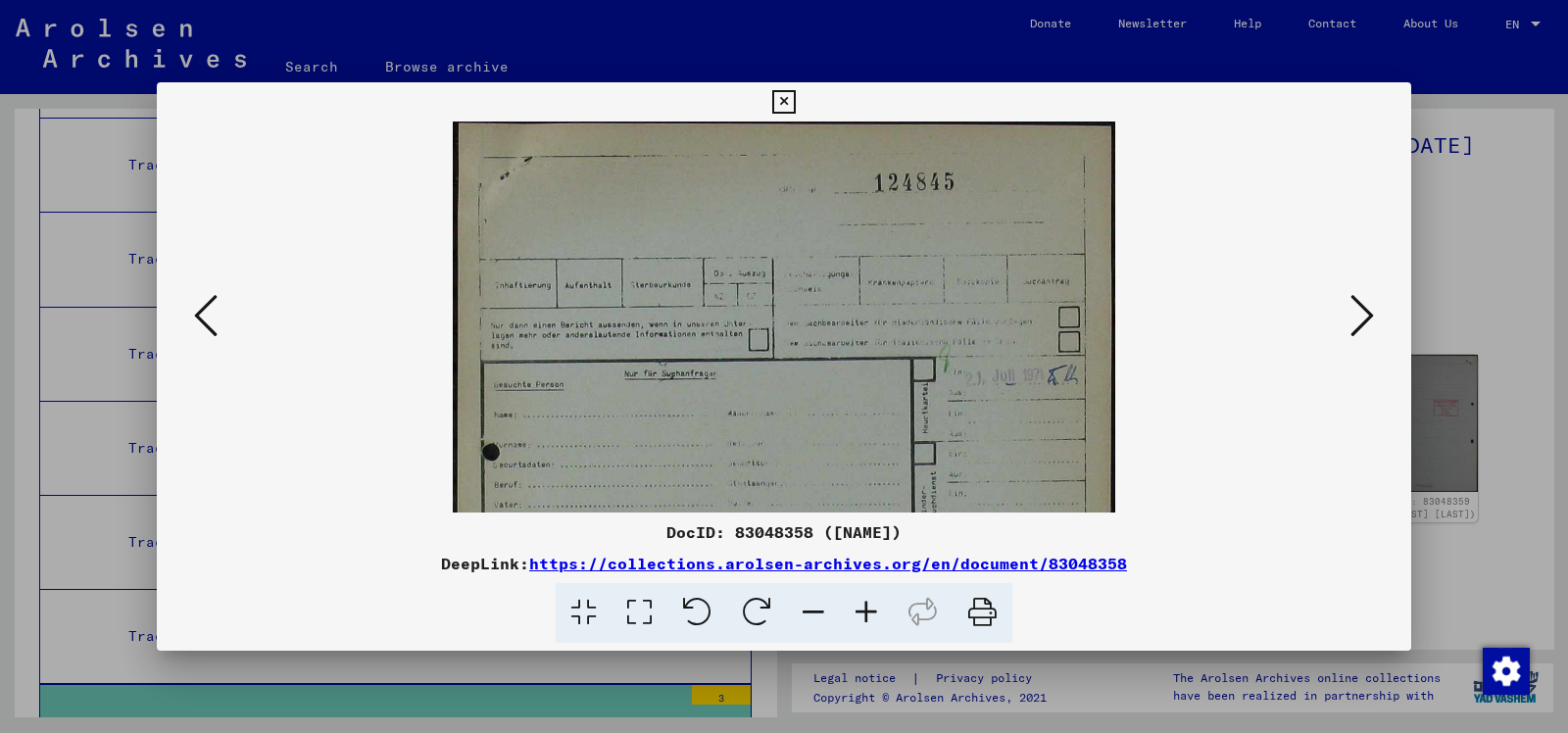 click at bounding box center (639, 612) 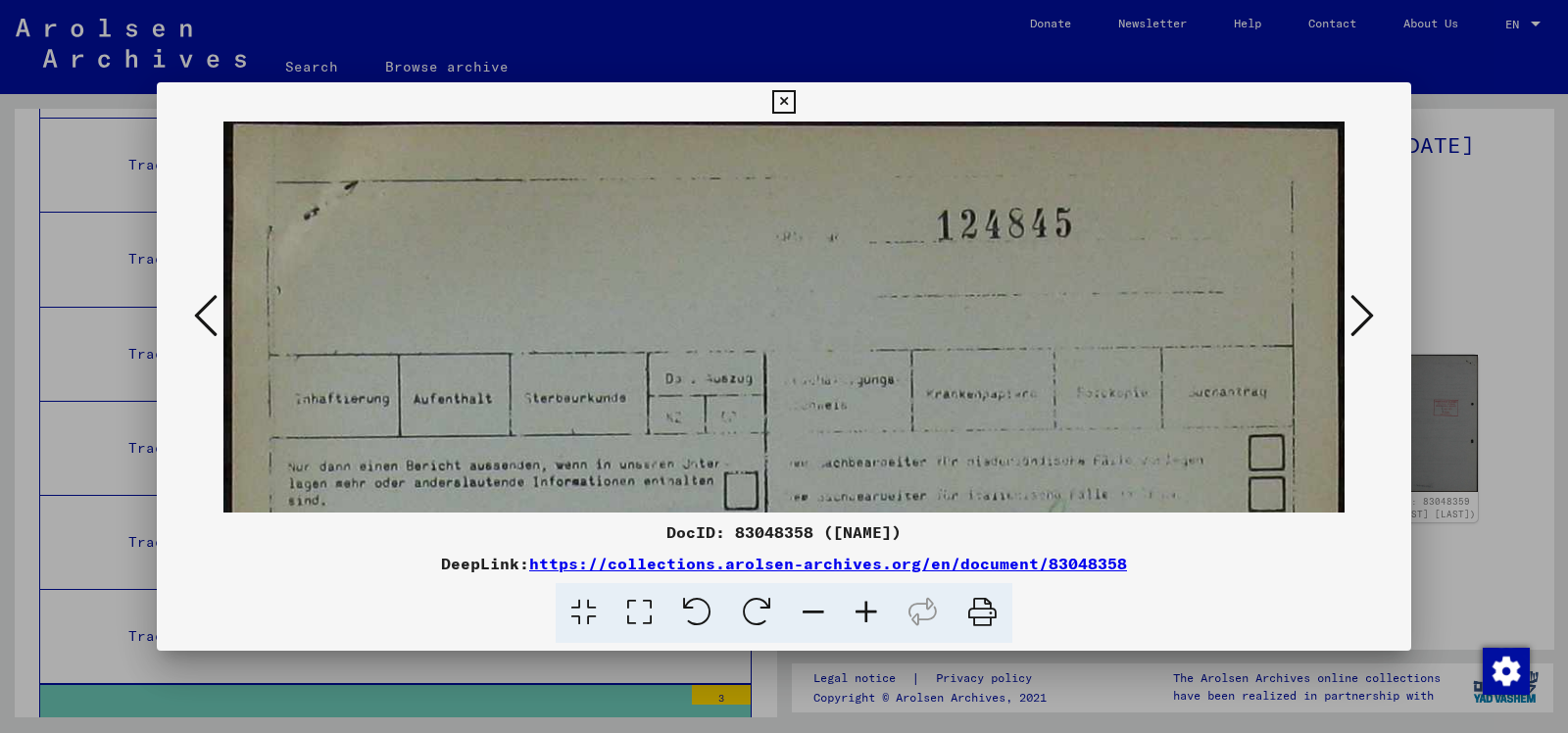 click at bounding box center (813, 612) 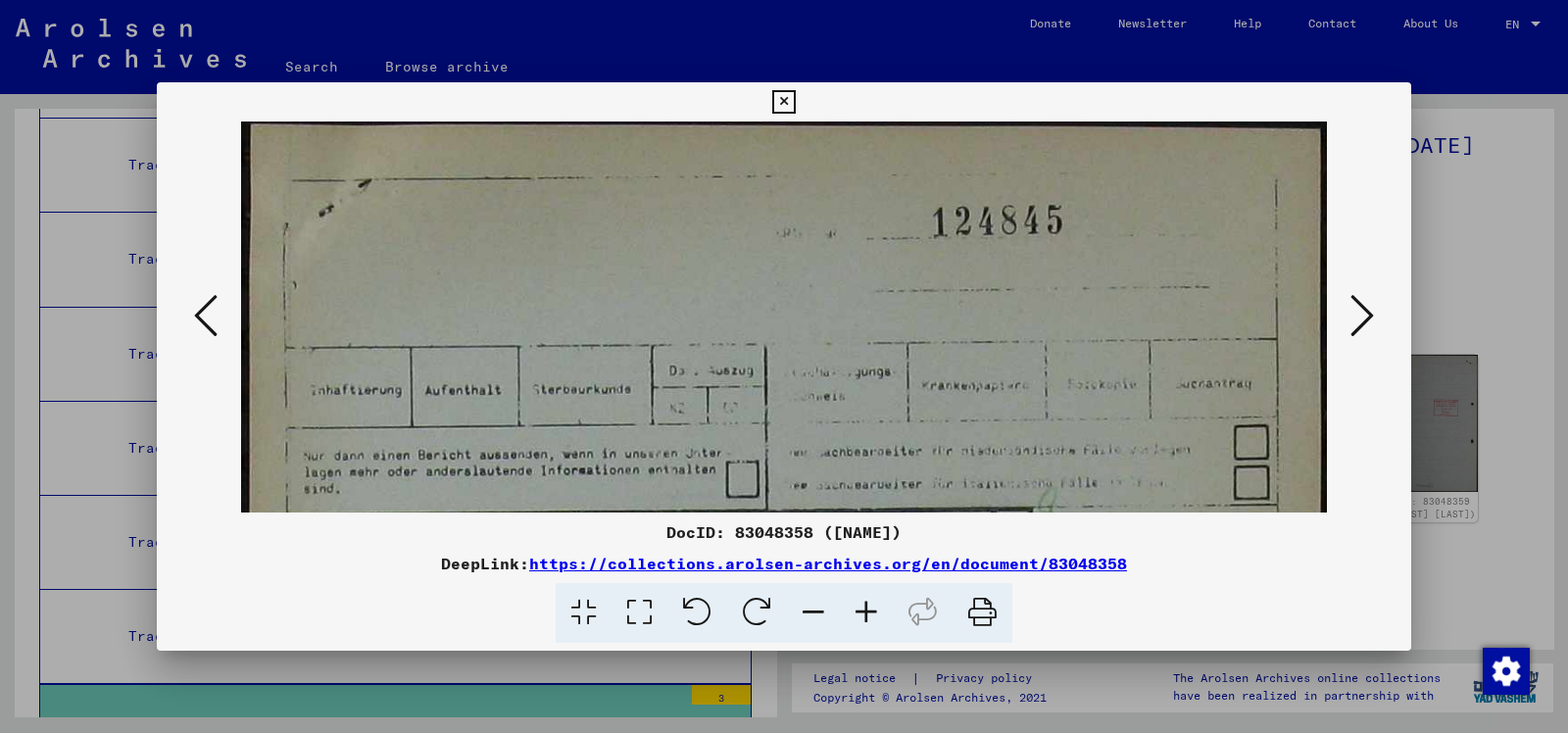 click at bounding box center (813, 612) 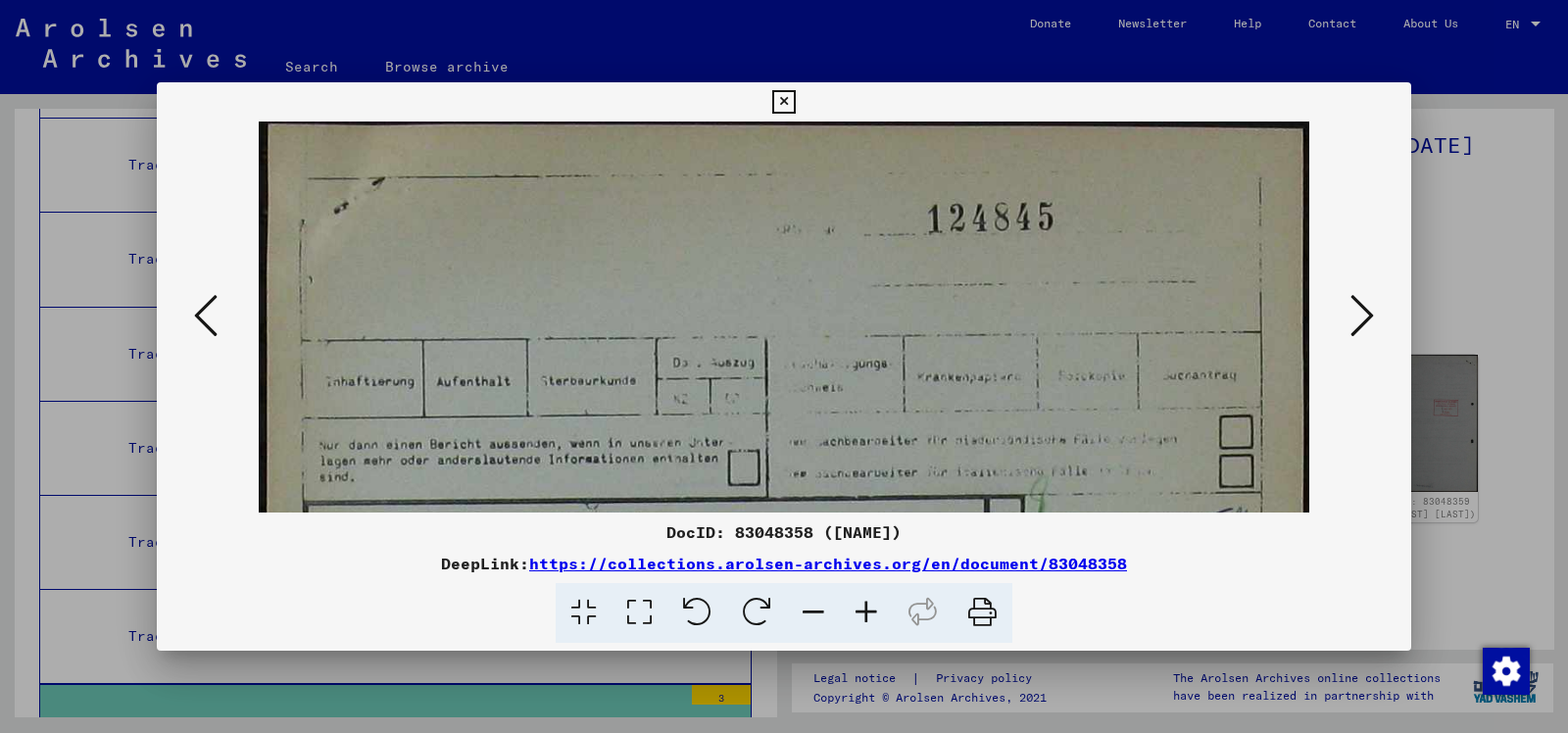 click at bounding box center [813, 612] 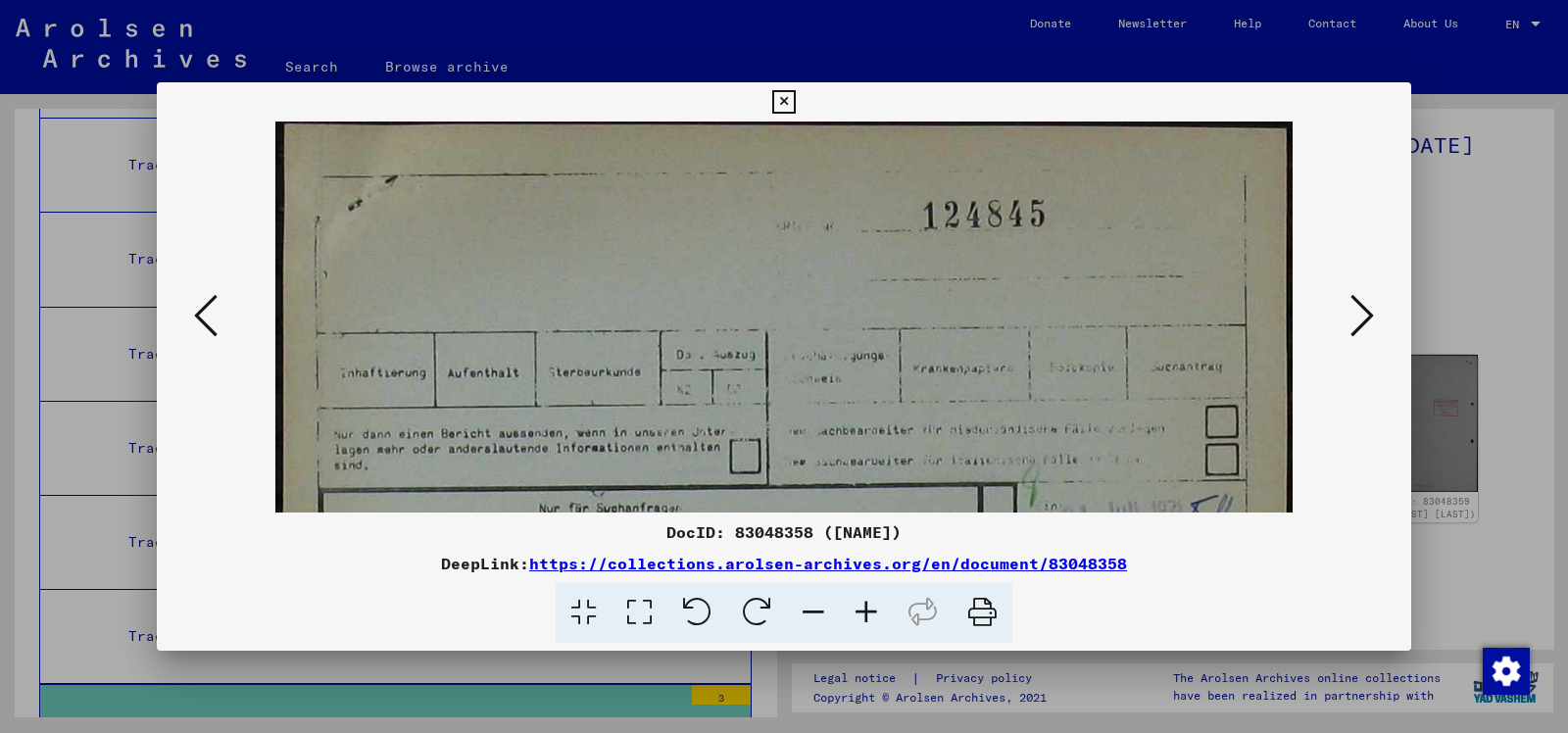 click at bounding box center [813, 612] 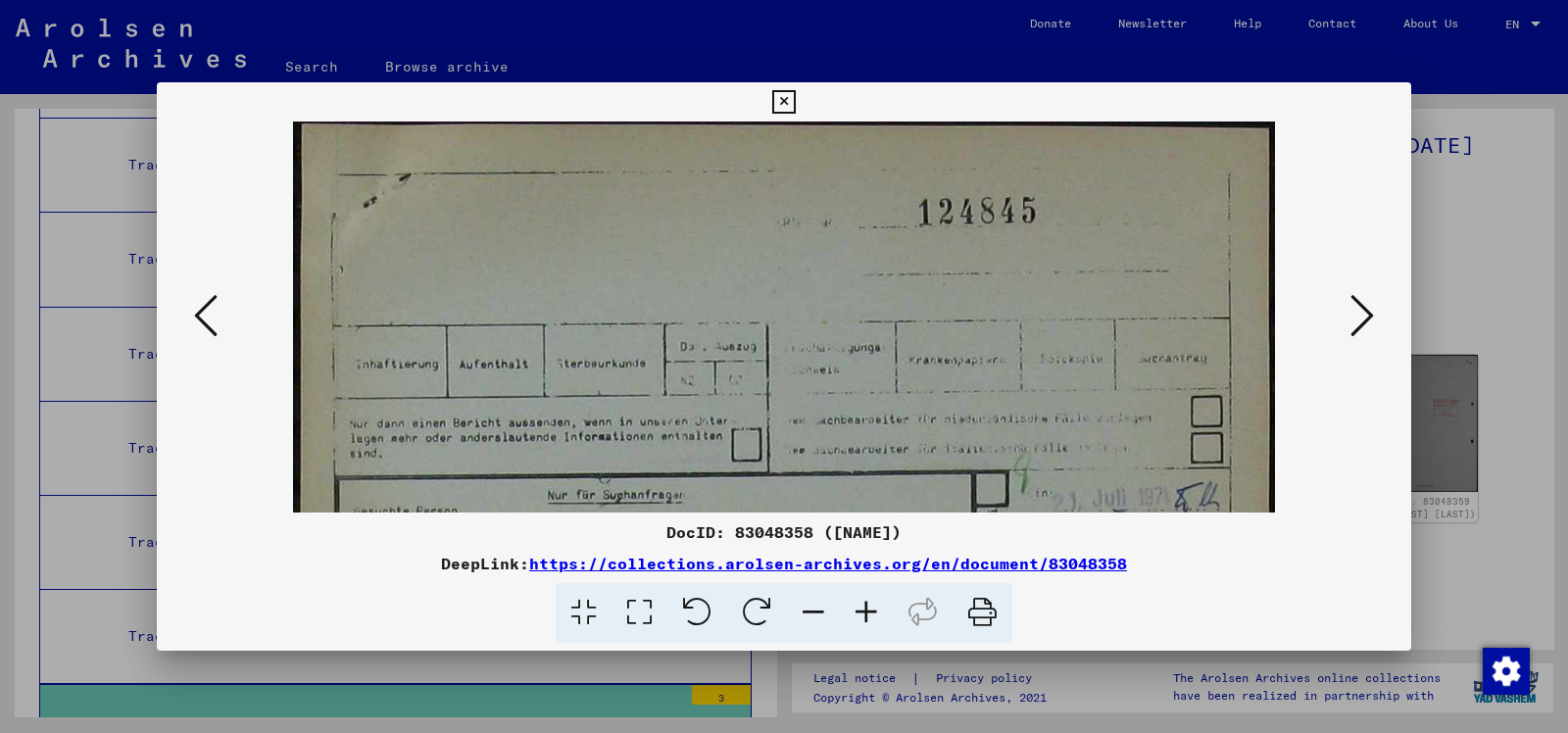 click at bounding box center (813, 612) 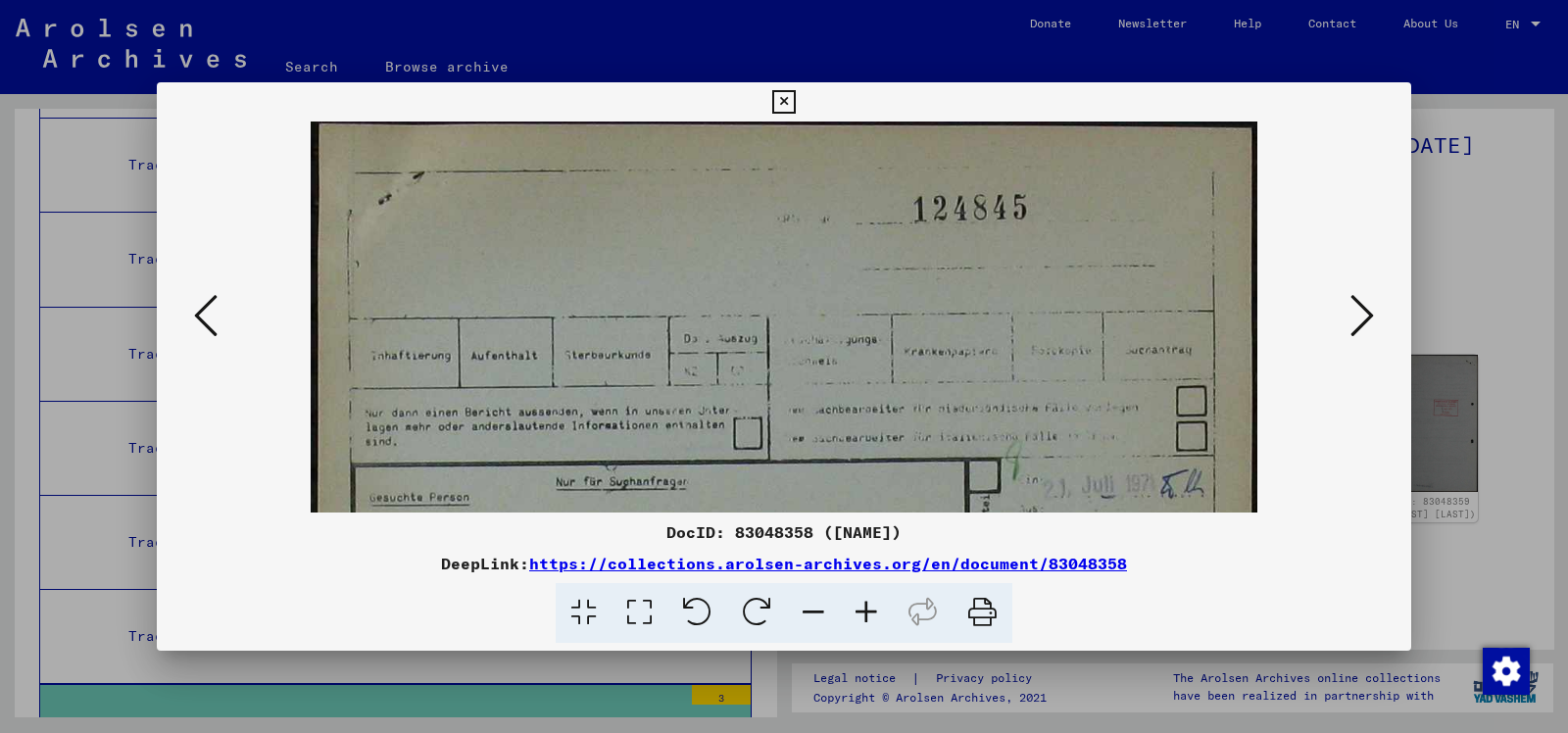 click at bounding box center (813, 612) 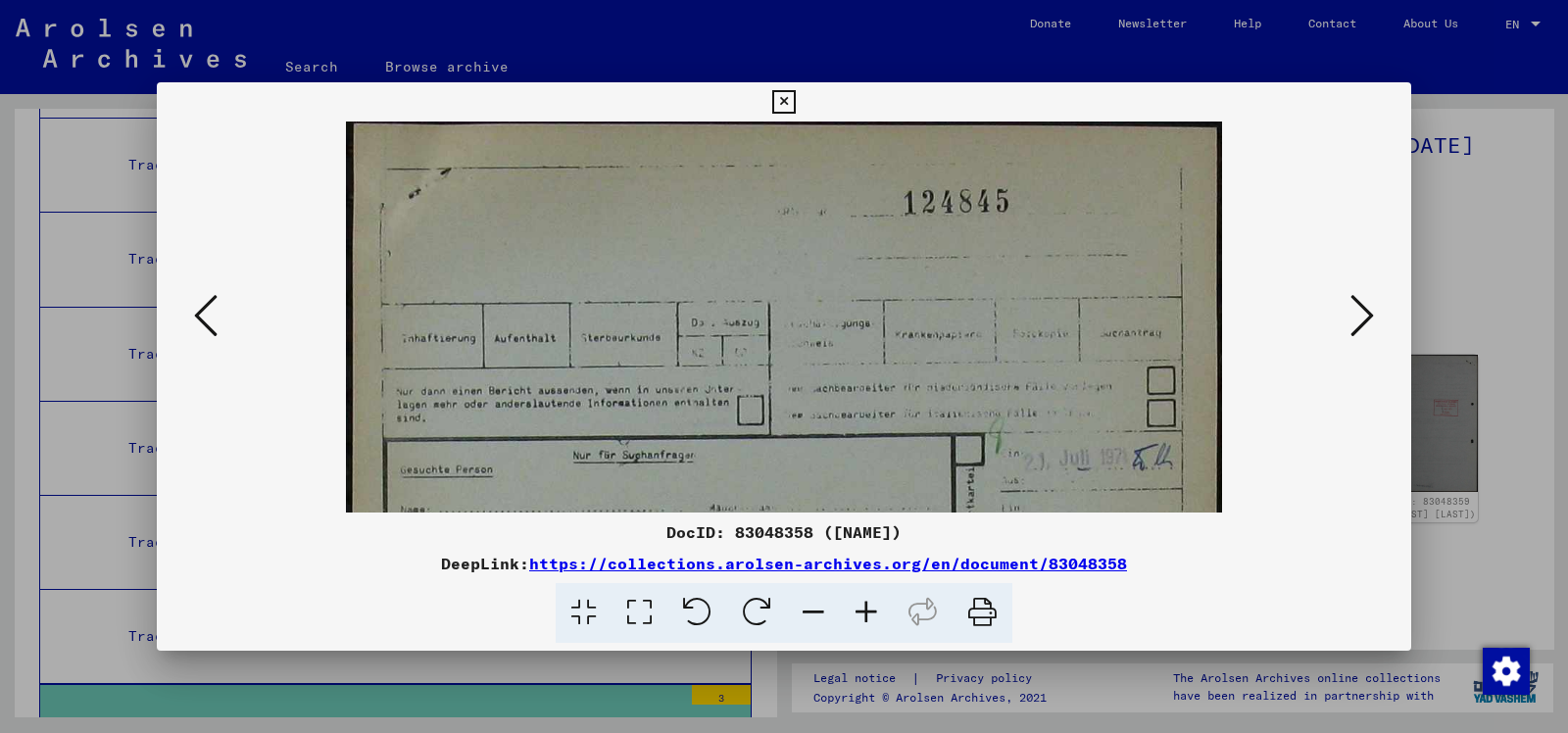 click at bounding box center [813, 612] 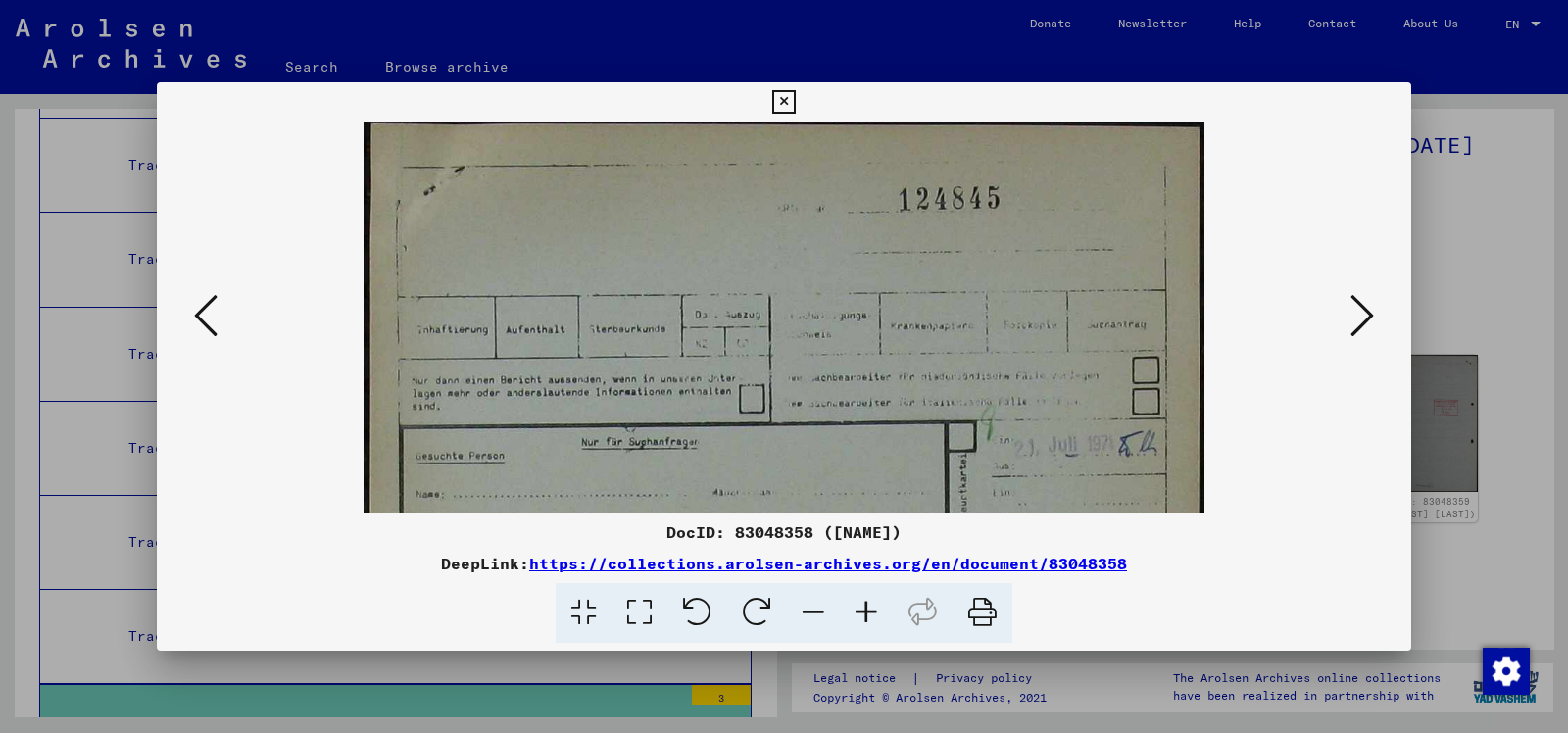 click at bounding box center [813, 612] 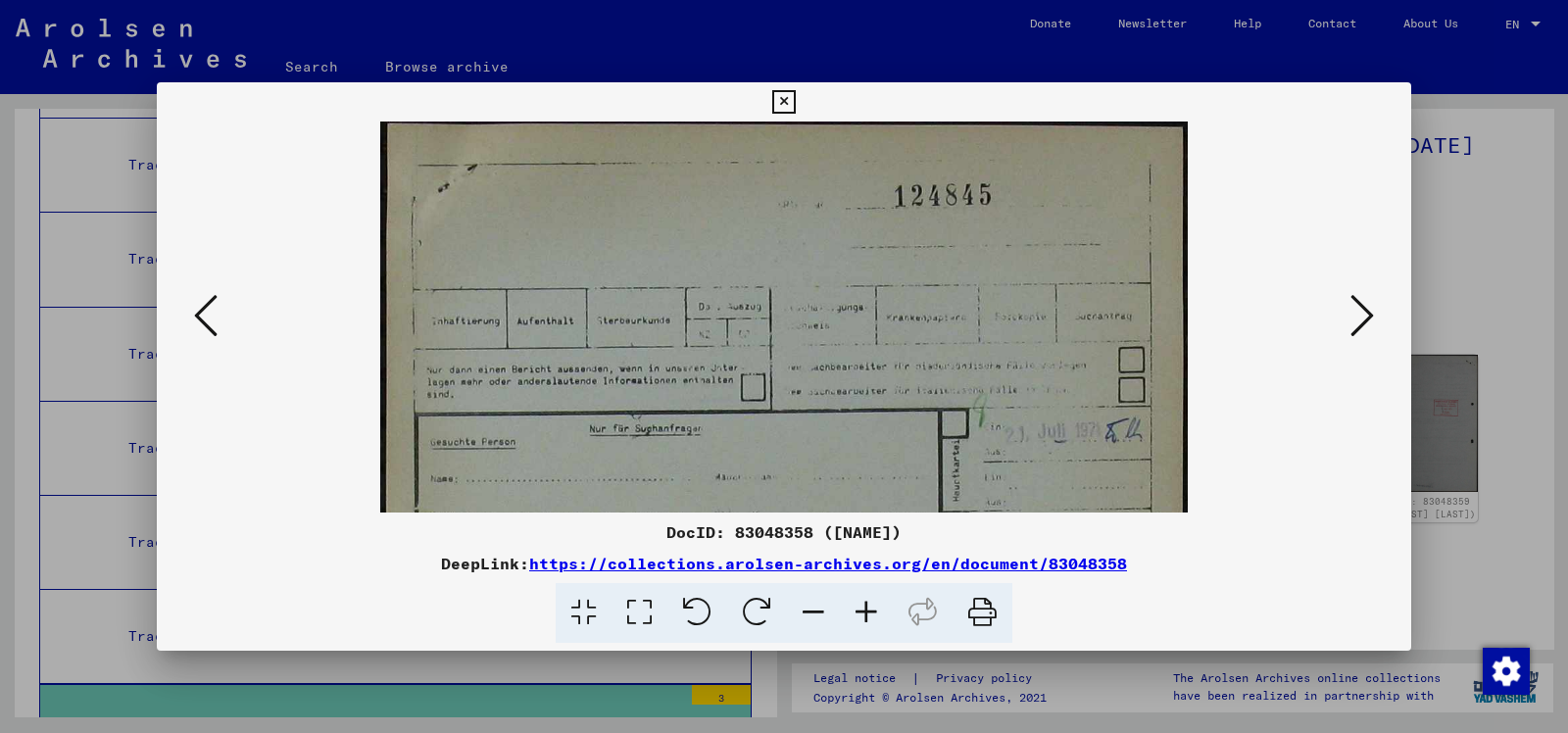 click at bounding box center [813, 612] 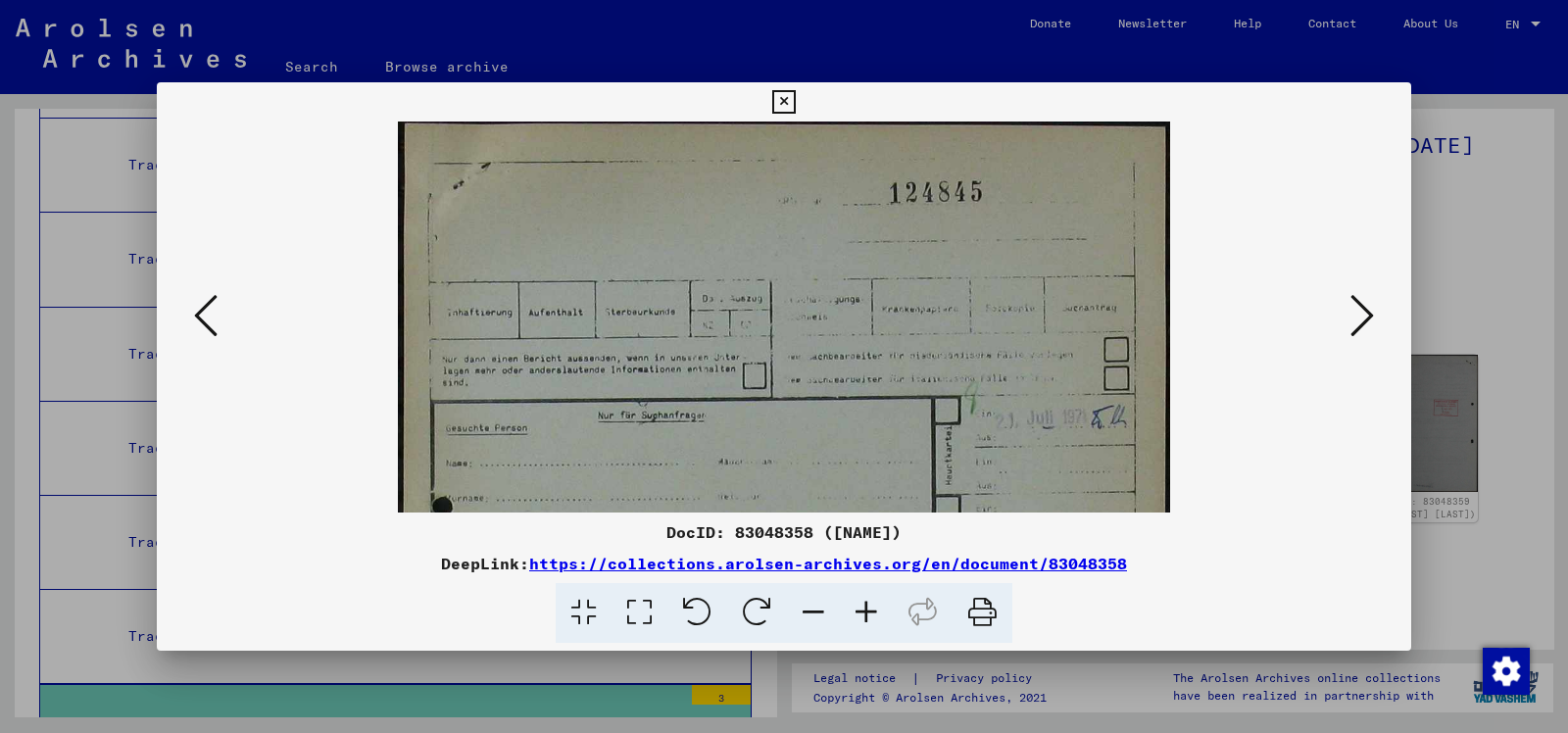click at bounding box center (813, 612) 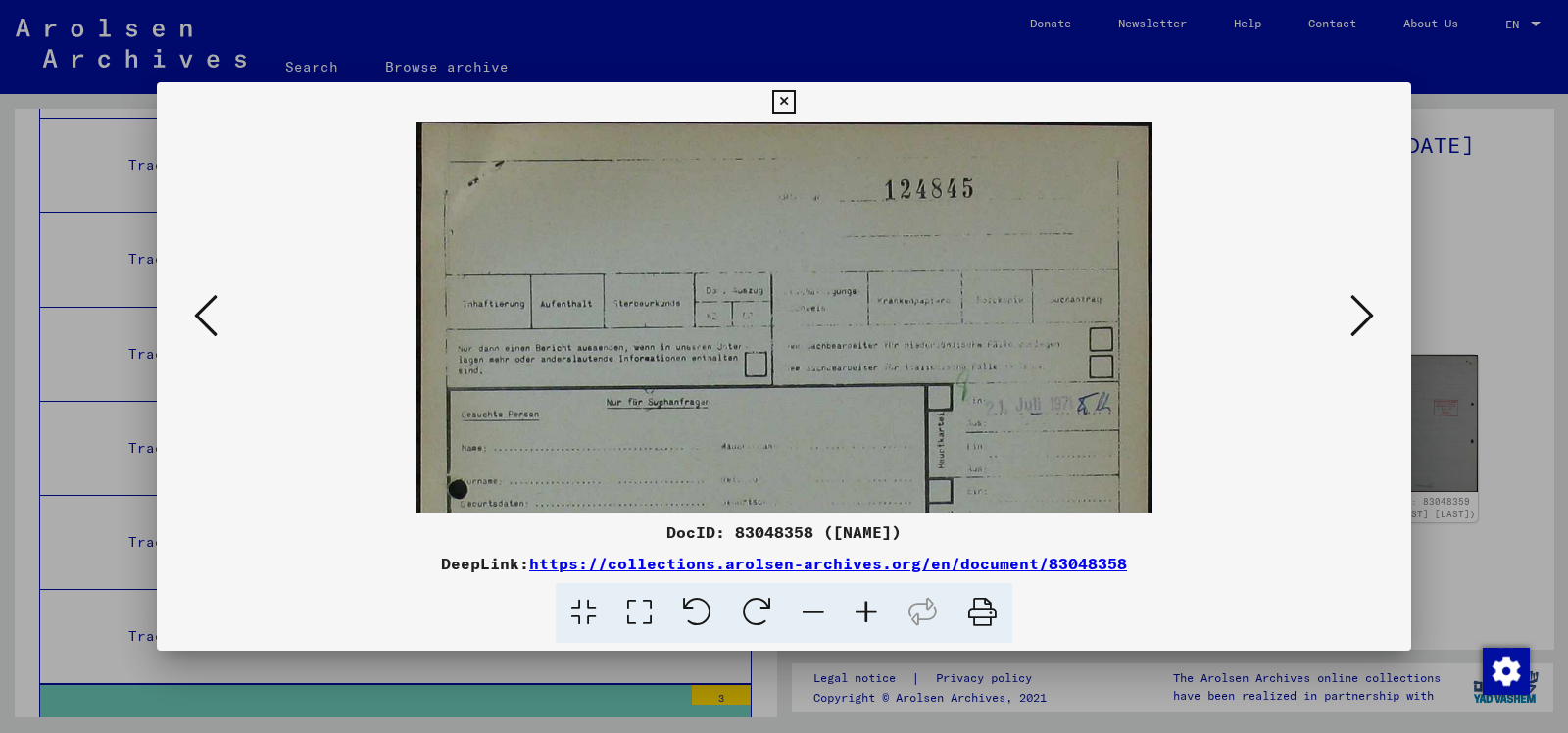 click at bounding box center [813, 612] 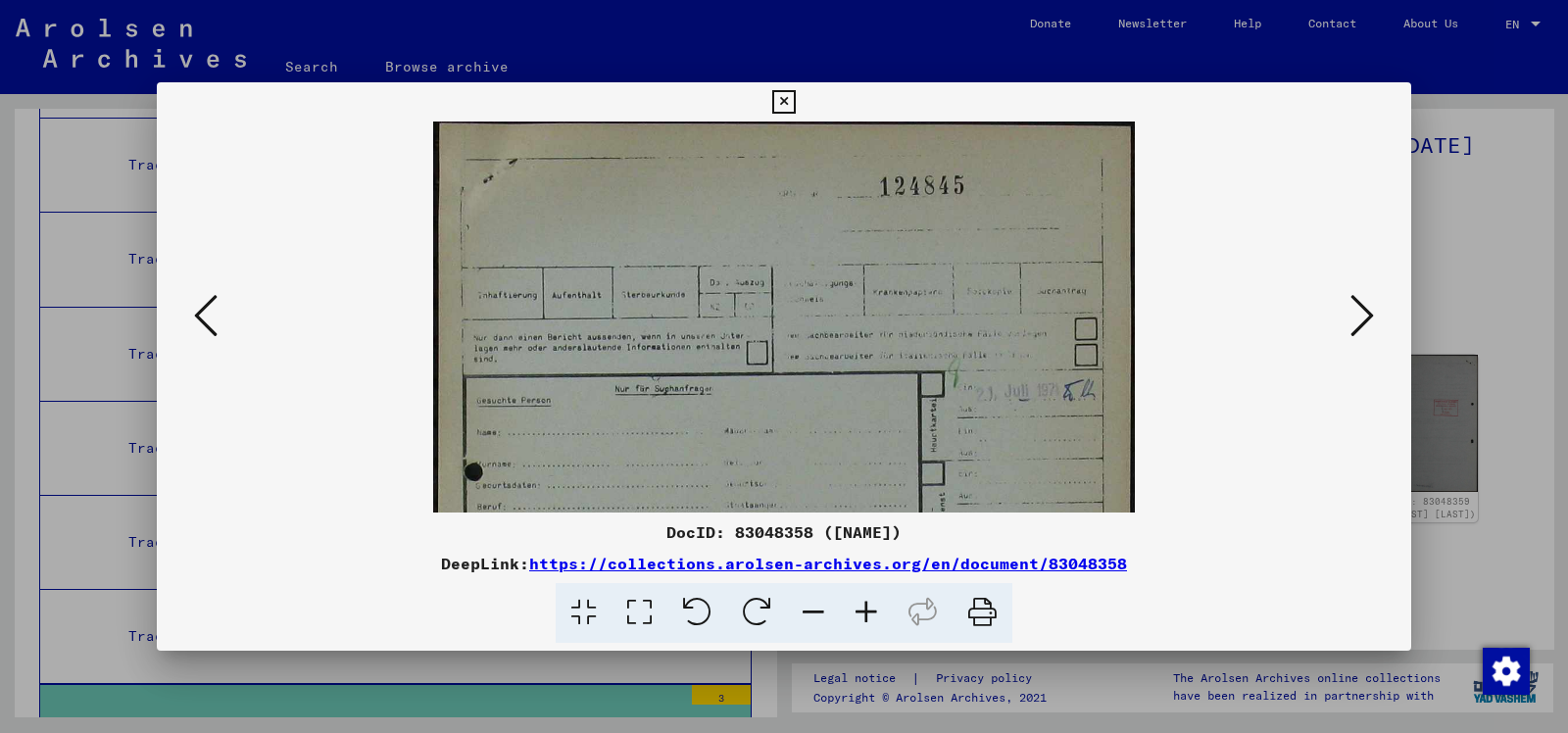 click at bounding box center [813, 612] 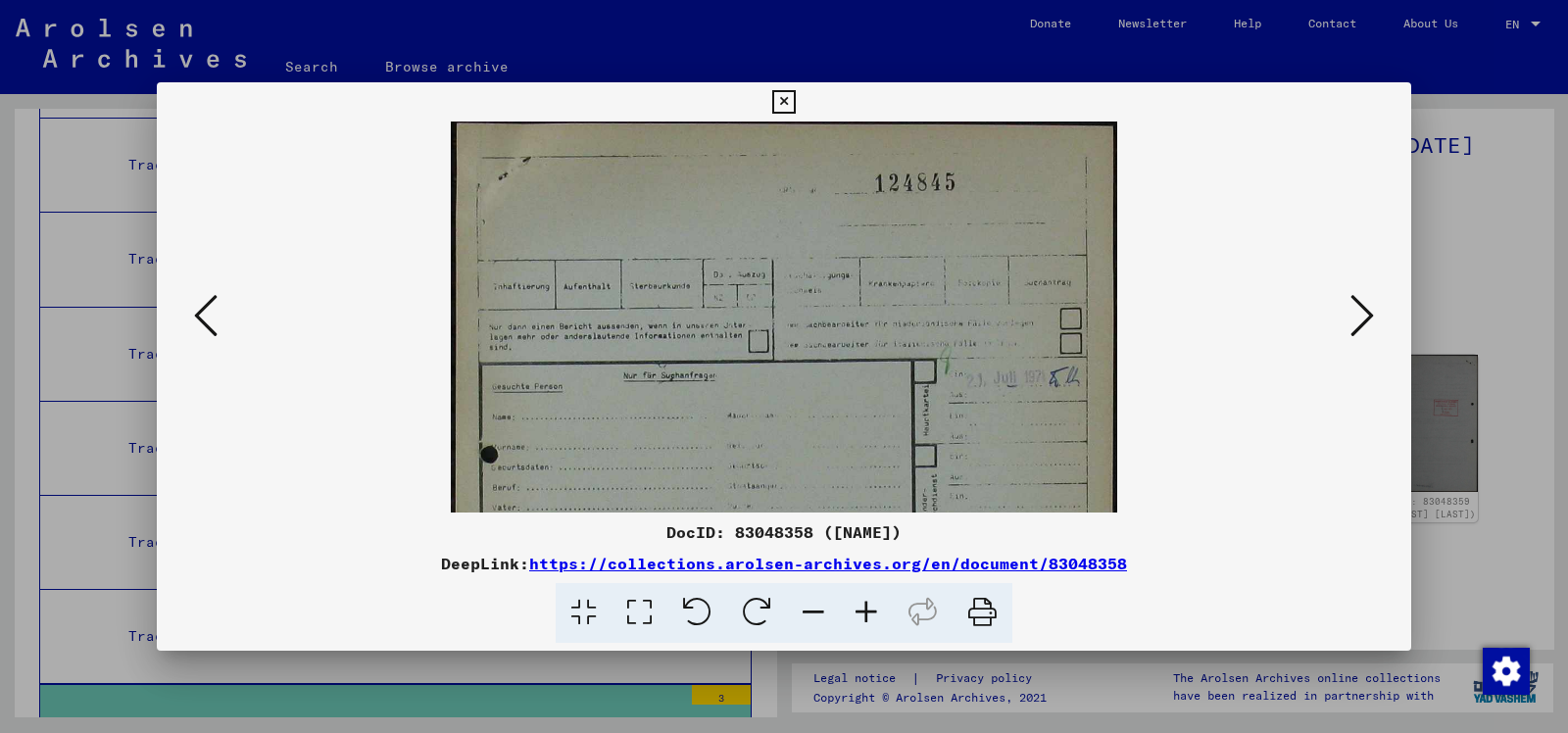 click at bounding box center [813, 612] 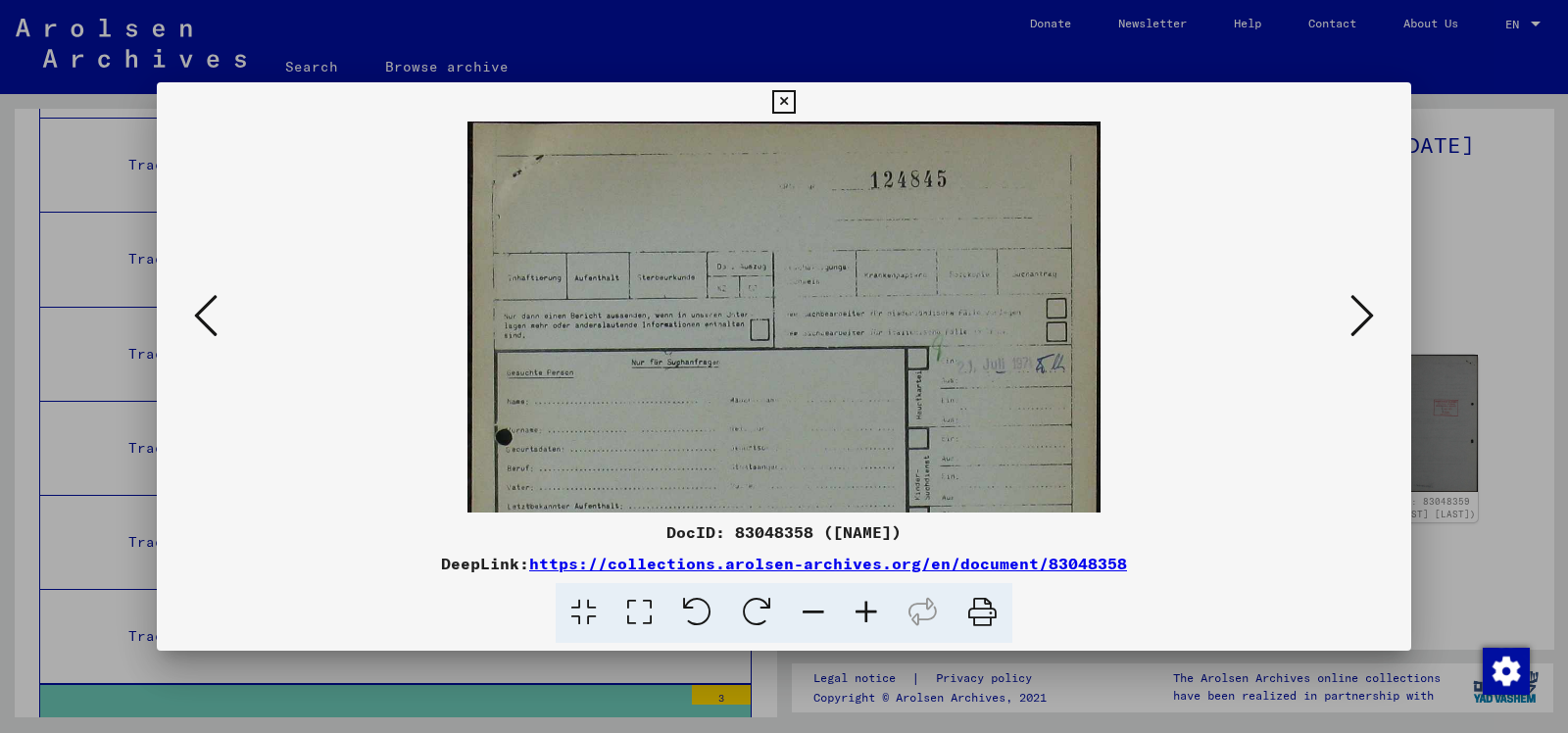click at bounding box center (813, 612) 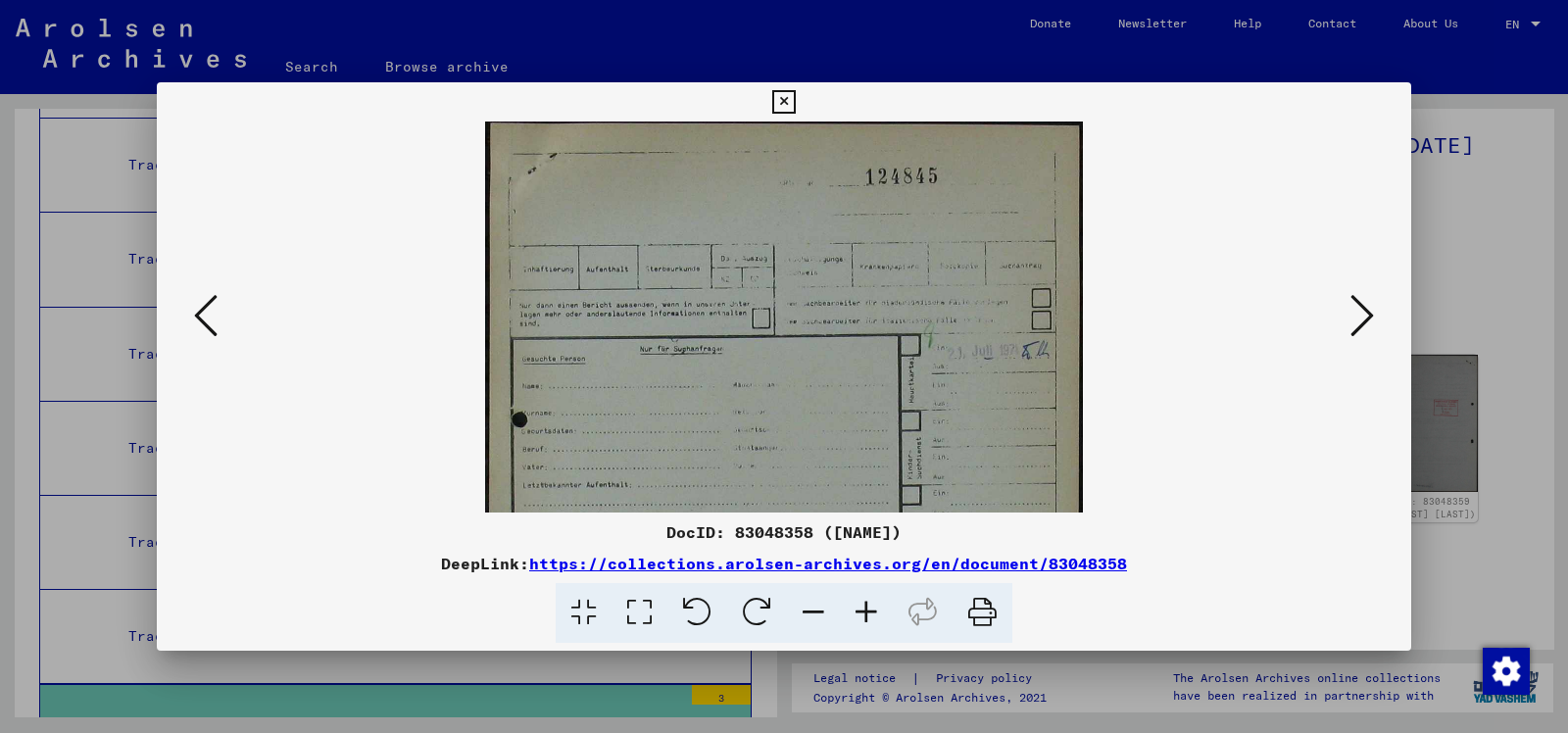 click at bounding box center [813, 612] 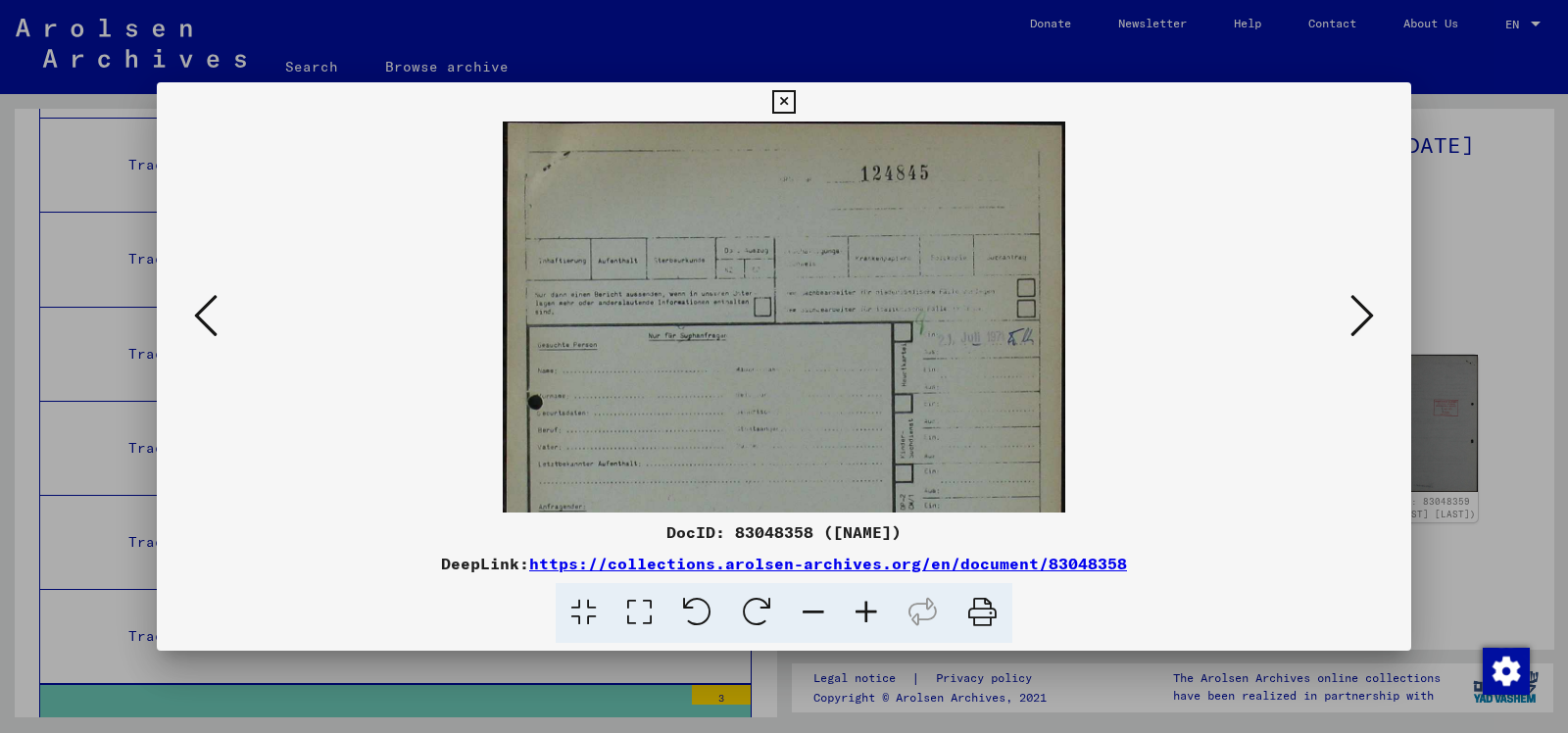 click at bounding box center [813, 612] 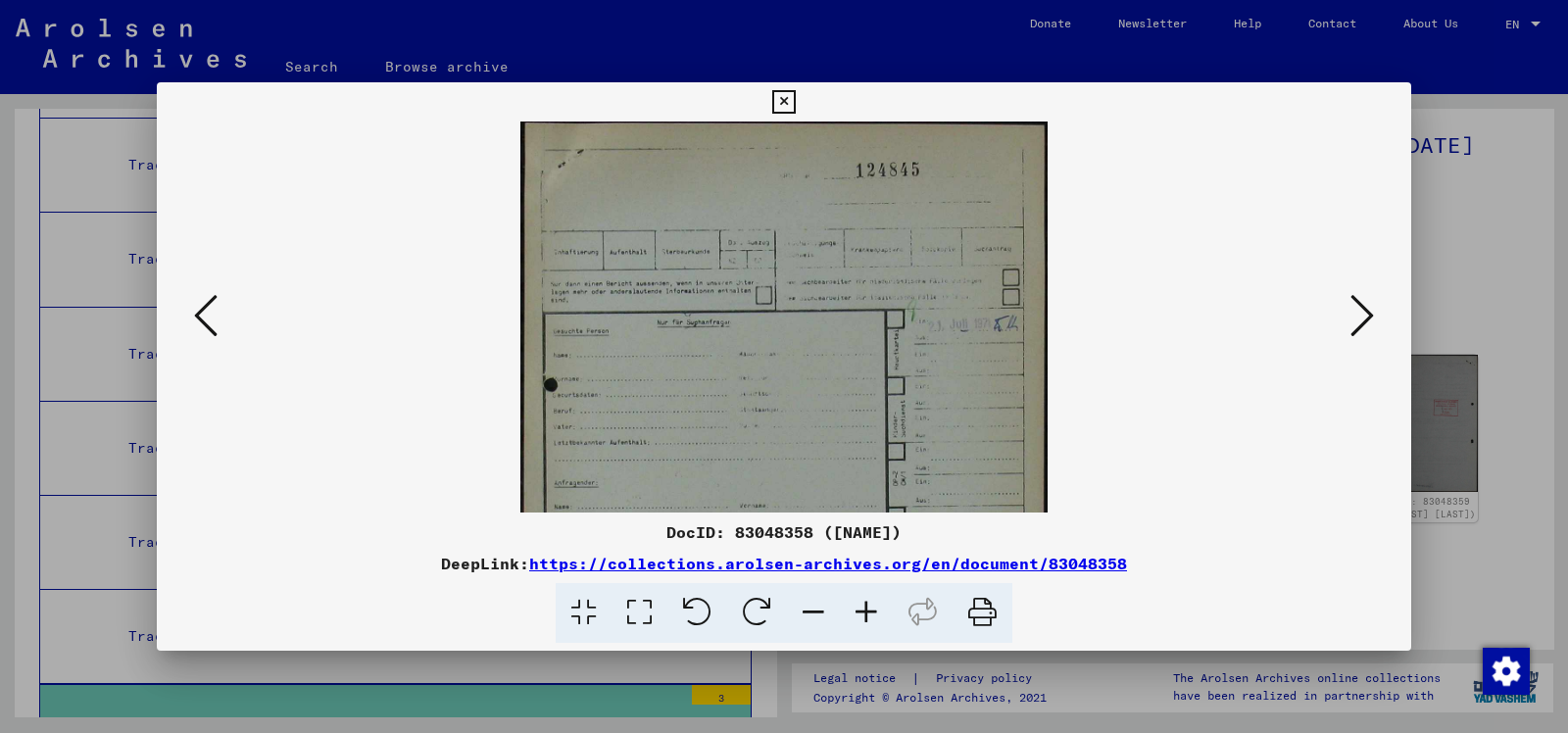 click at bounding box center [813, 612] 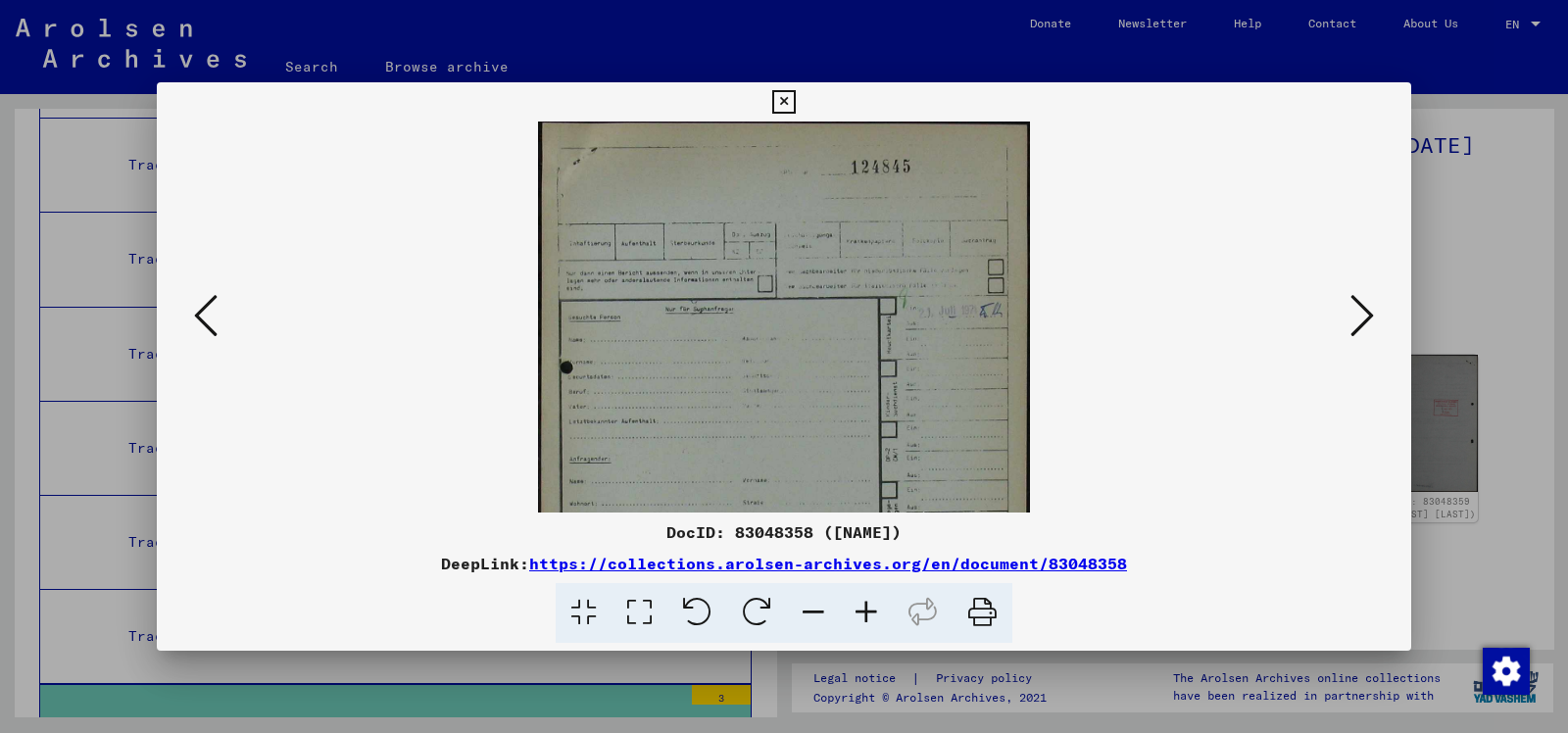 click at bounding box center (813, 612) 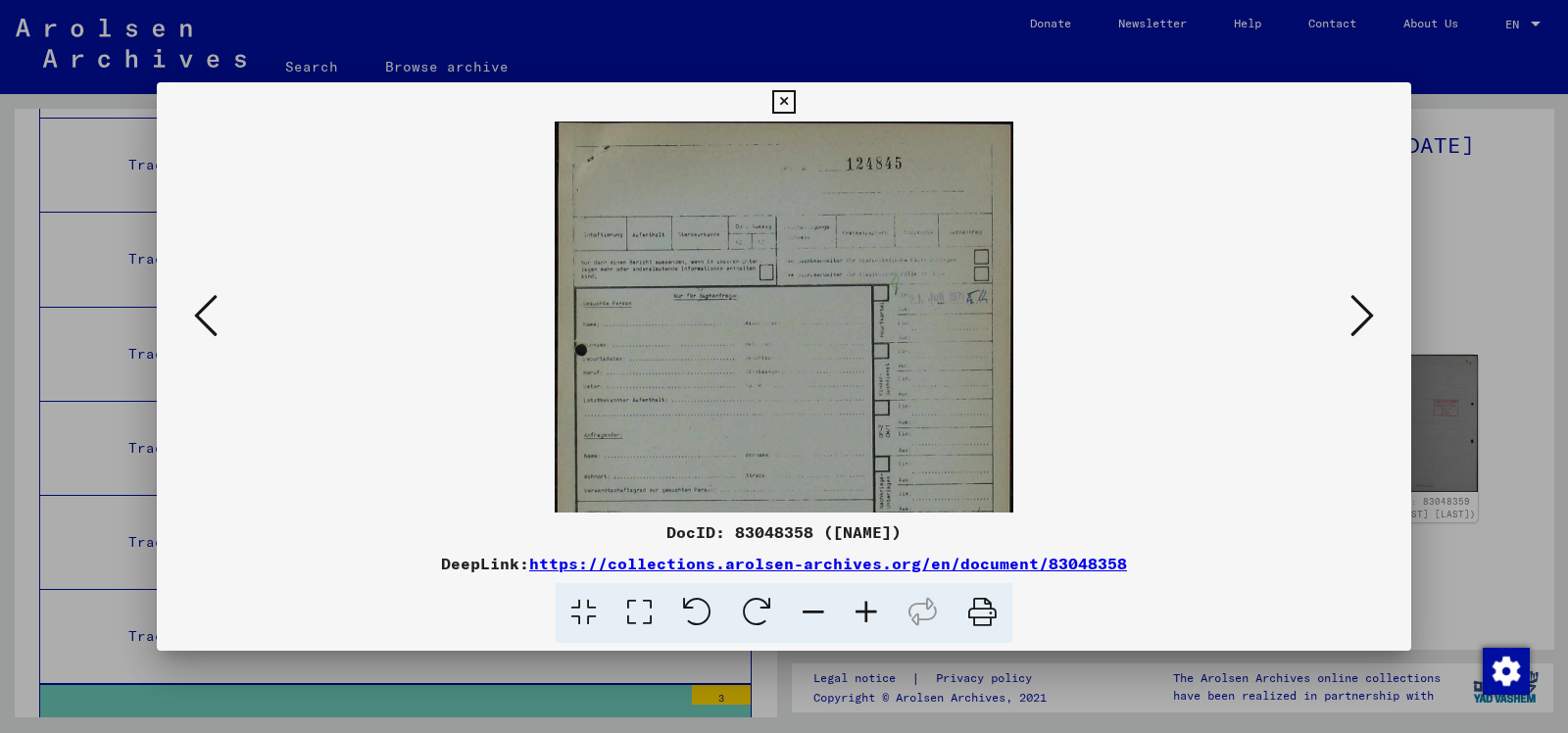 click at bounding box center [813, 612] 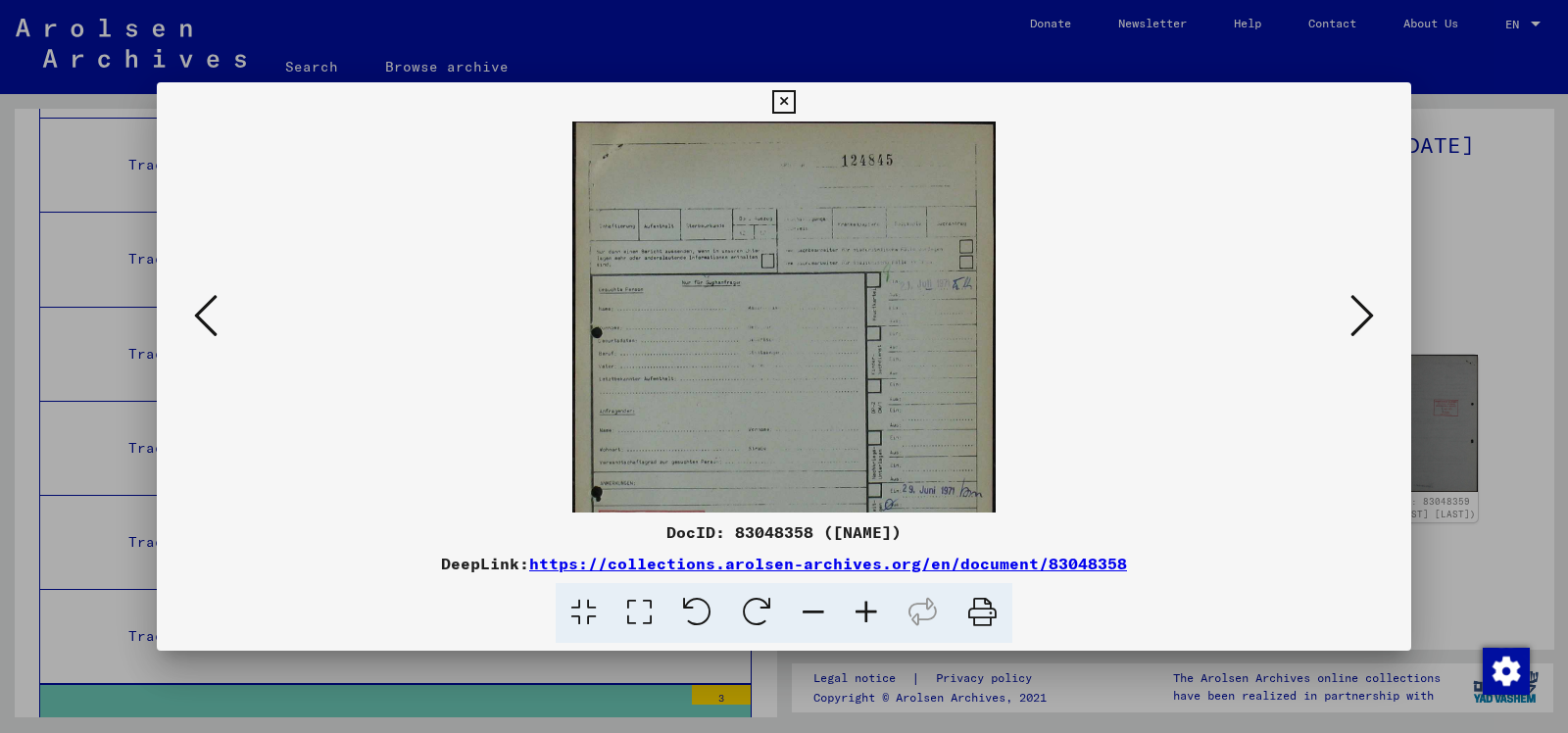 click at bounding box center [813, 612] 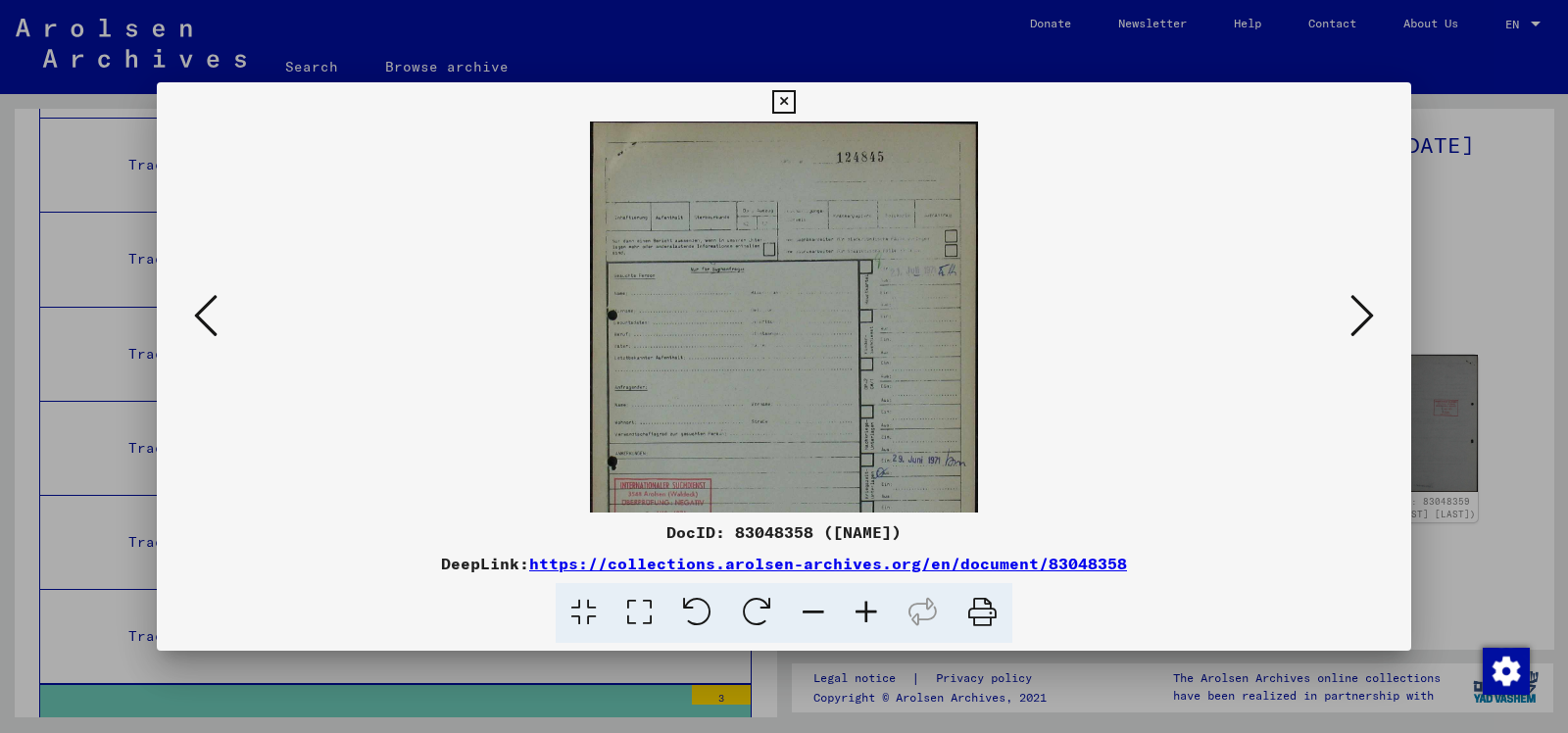 click at bounding box center (813, 612) 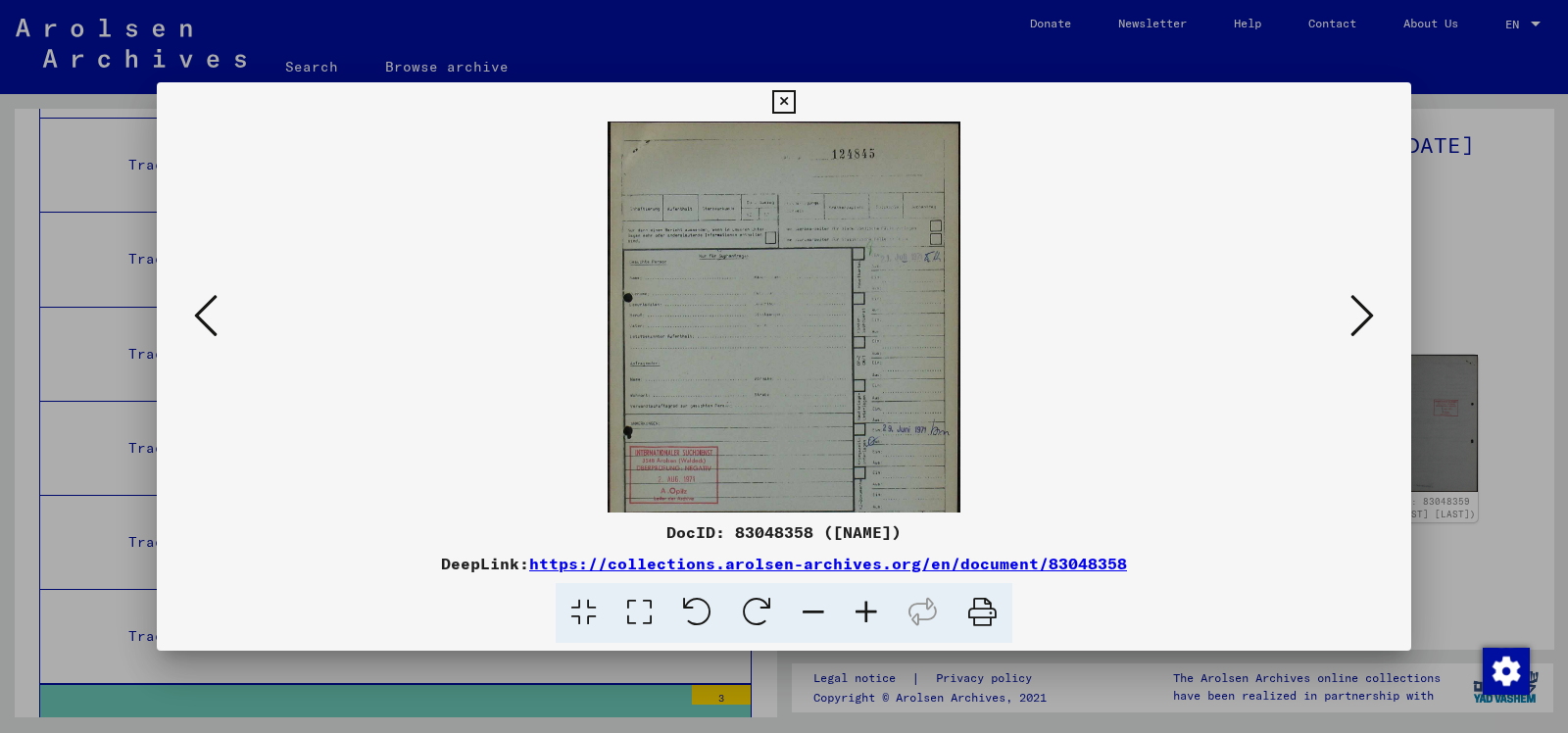 click at bounding box center (813, 612) 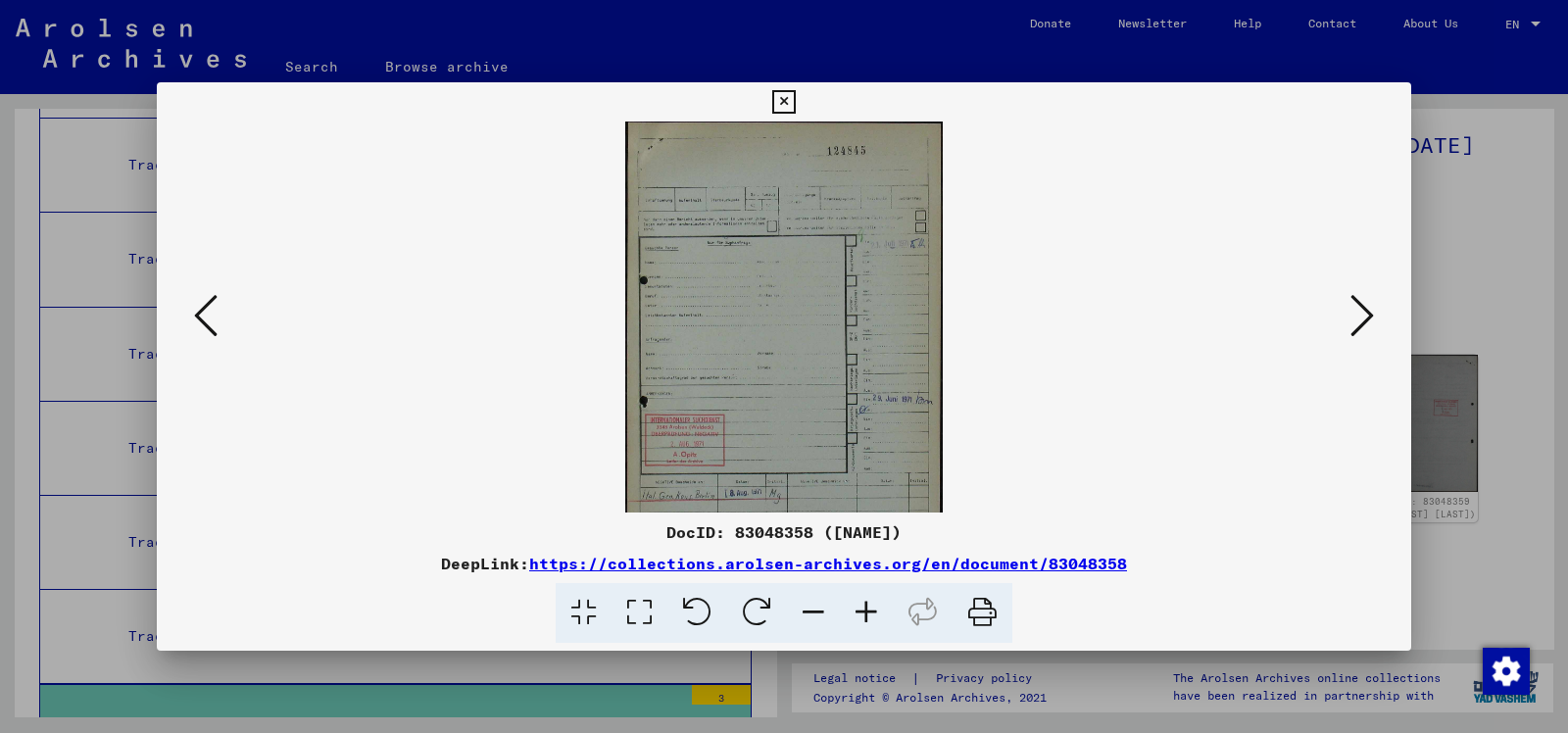 click at bounding box center [783, 102] 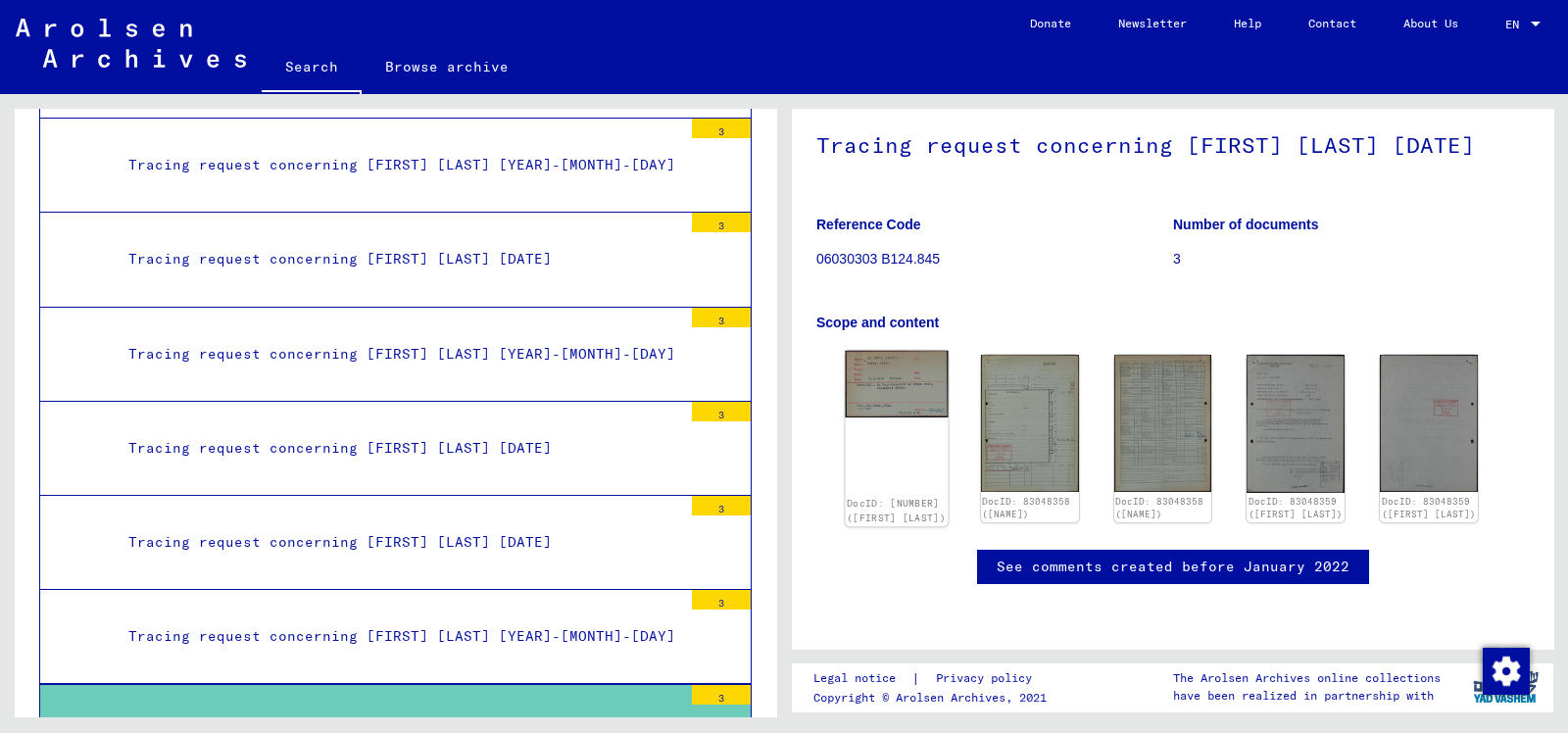 click 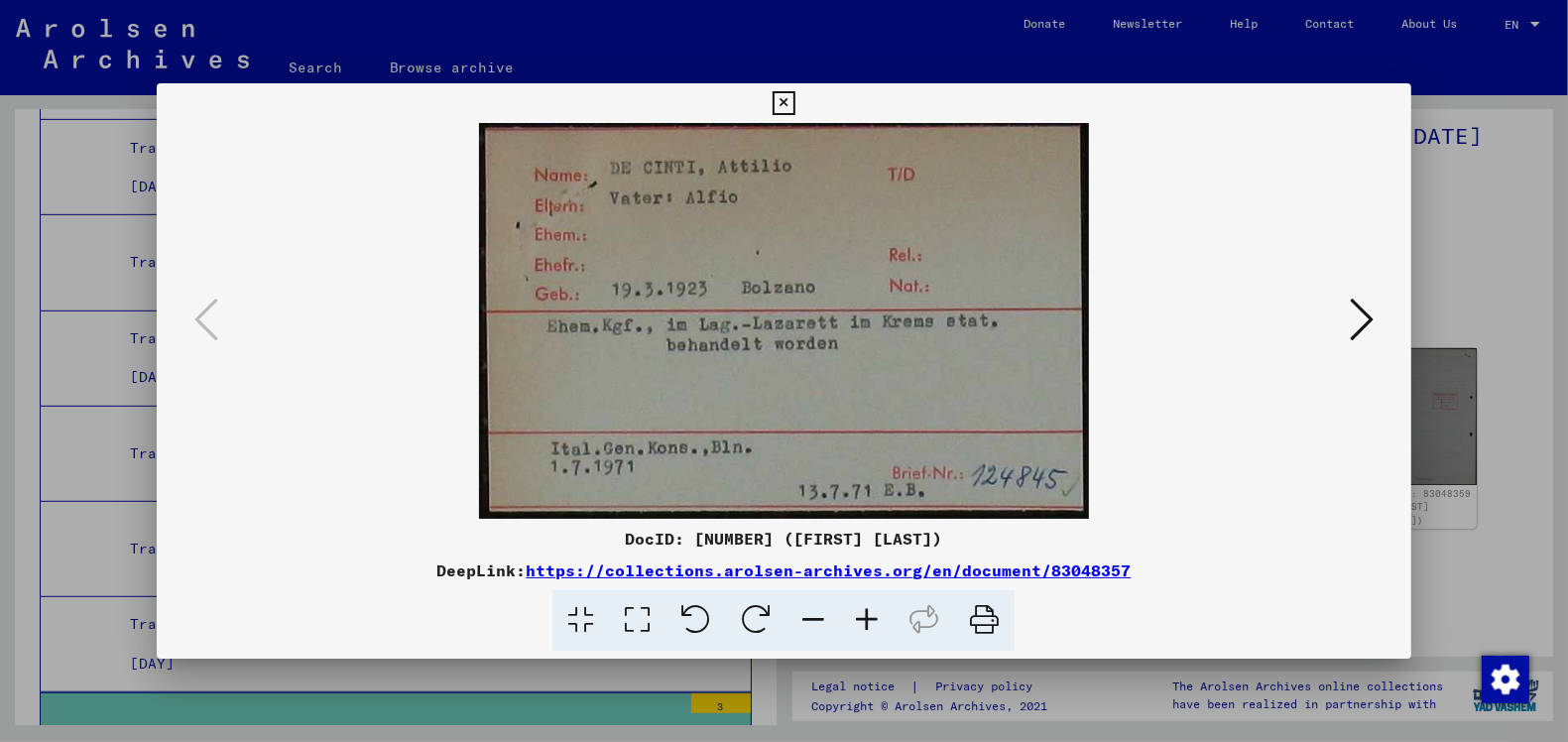 click at bounding box center (784, 320) 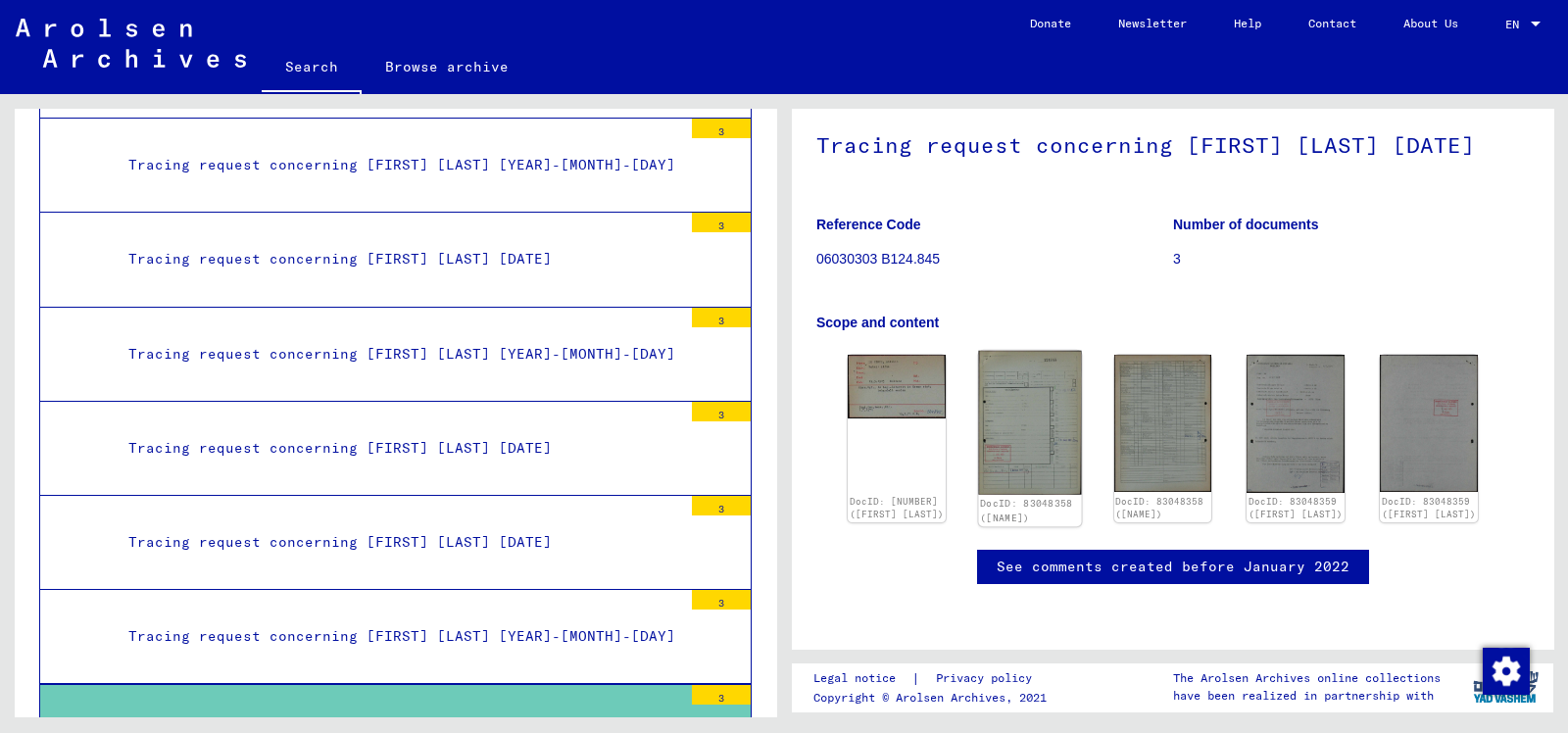 click 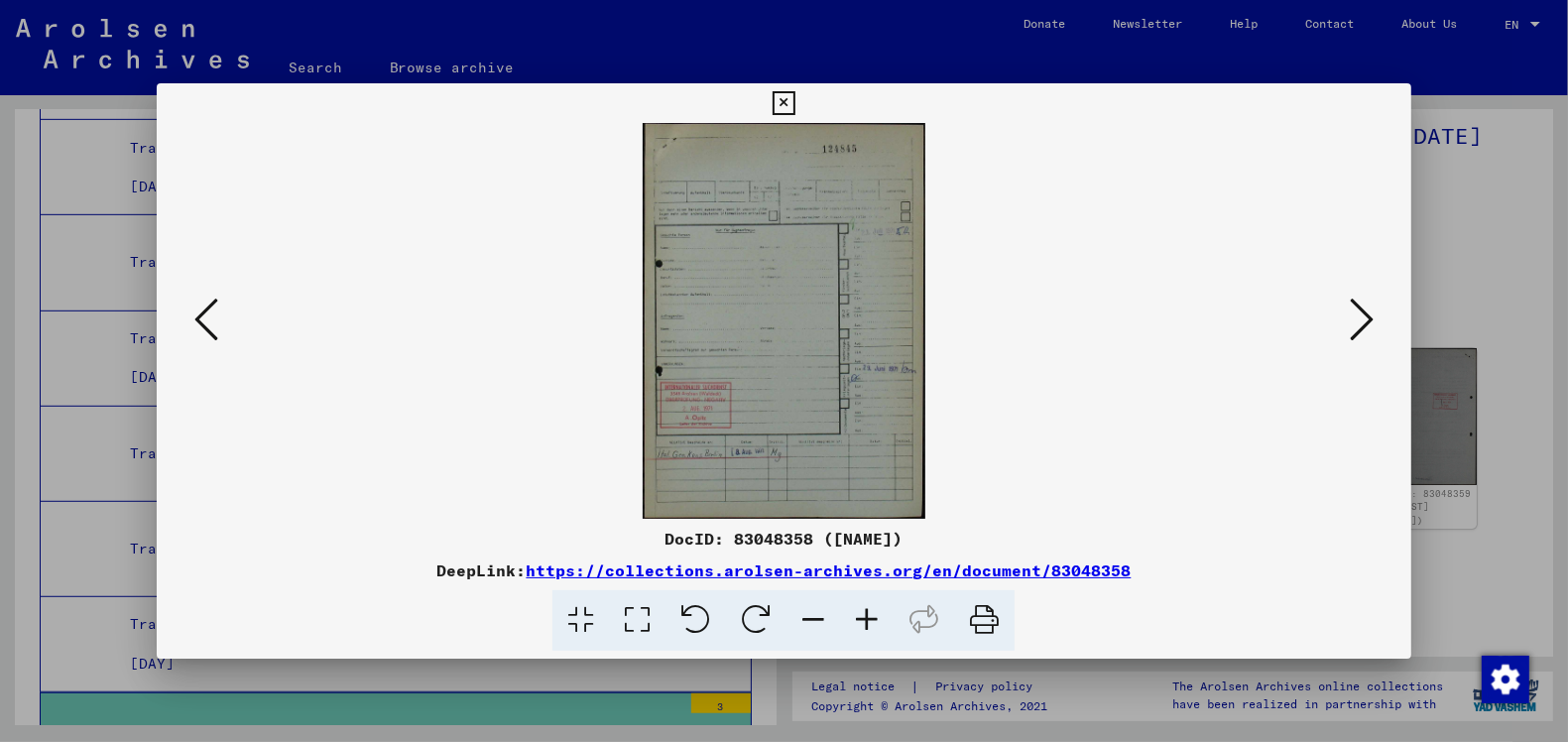 click at bounding box center (784, 103) 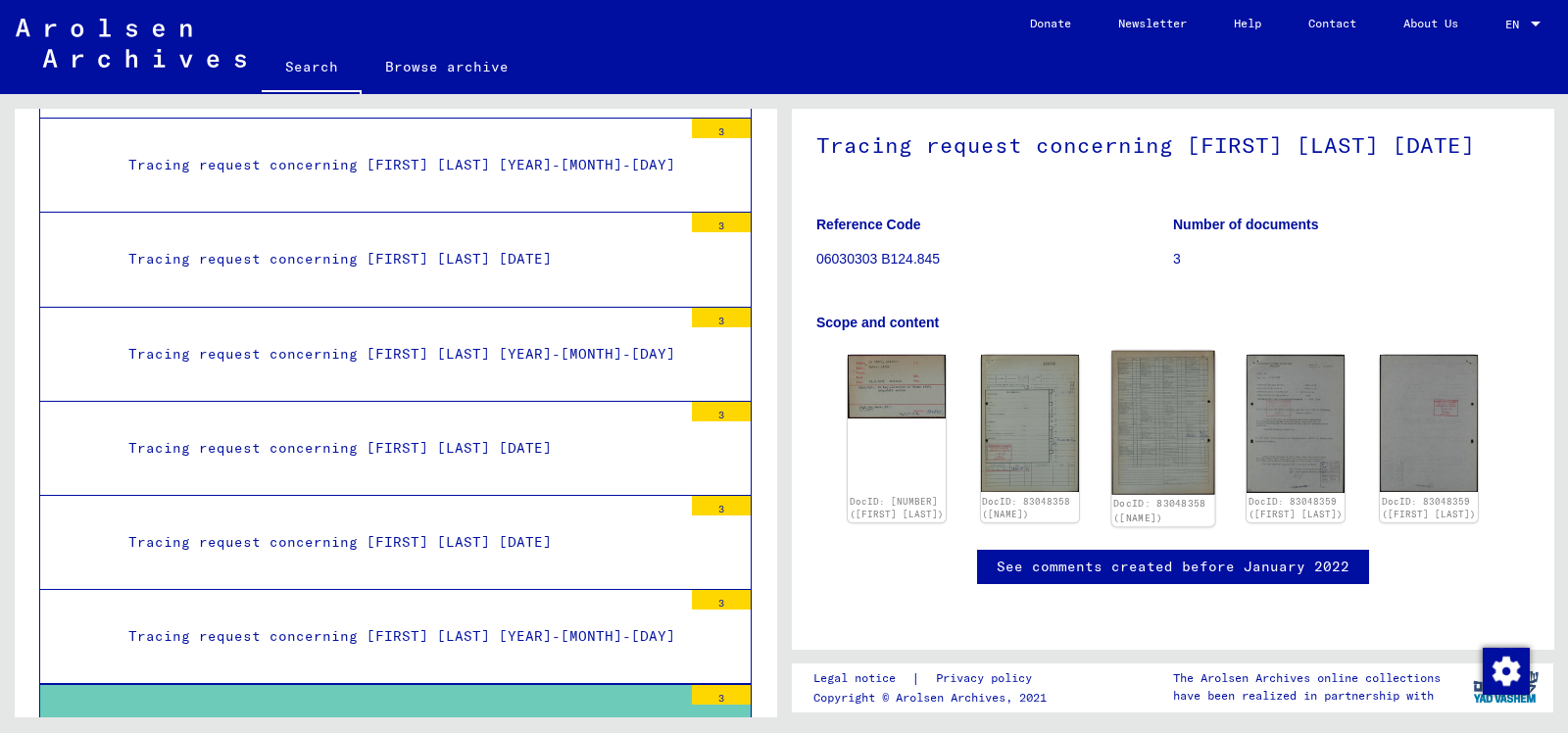 click 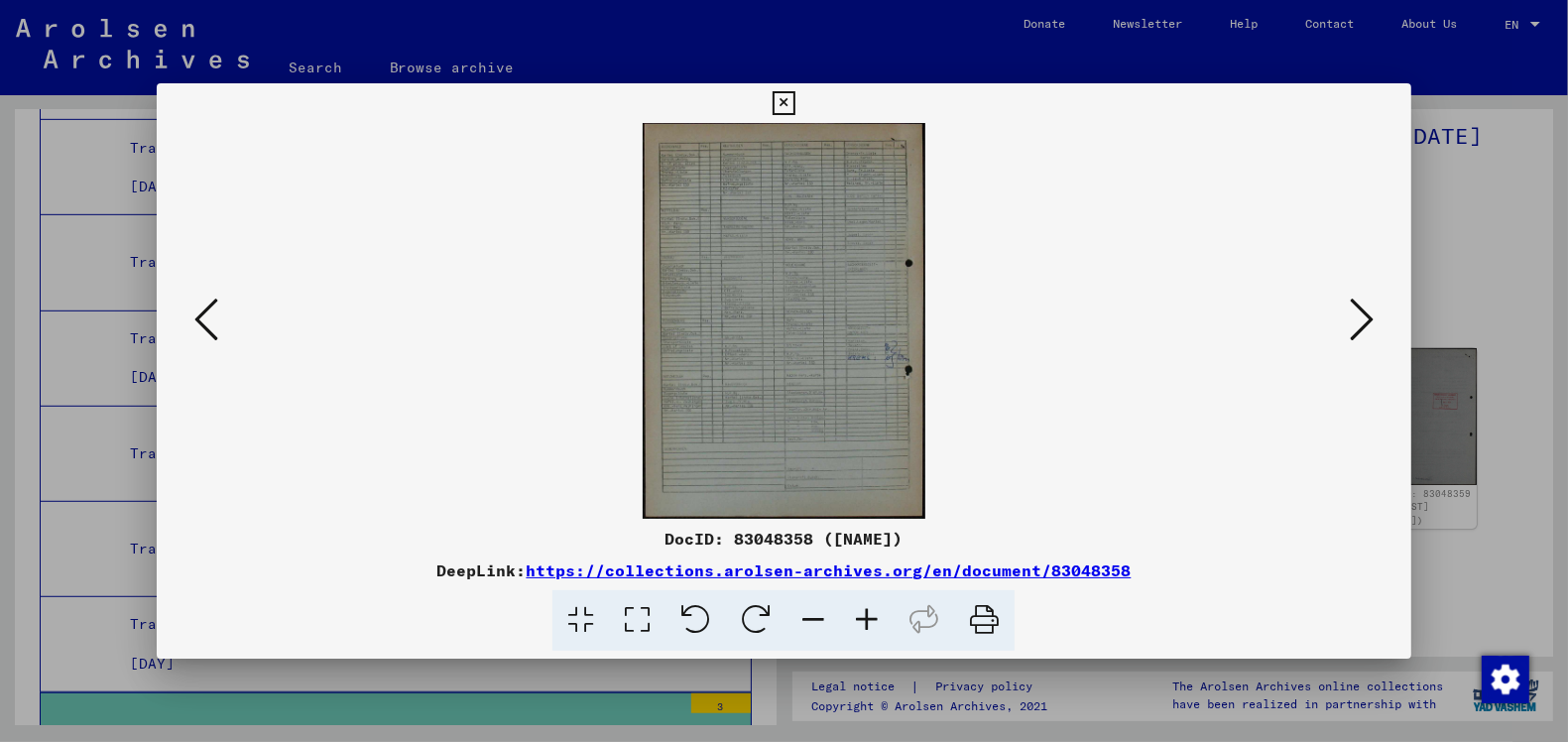 click at bounding box center [784, 103] 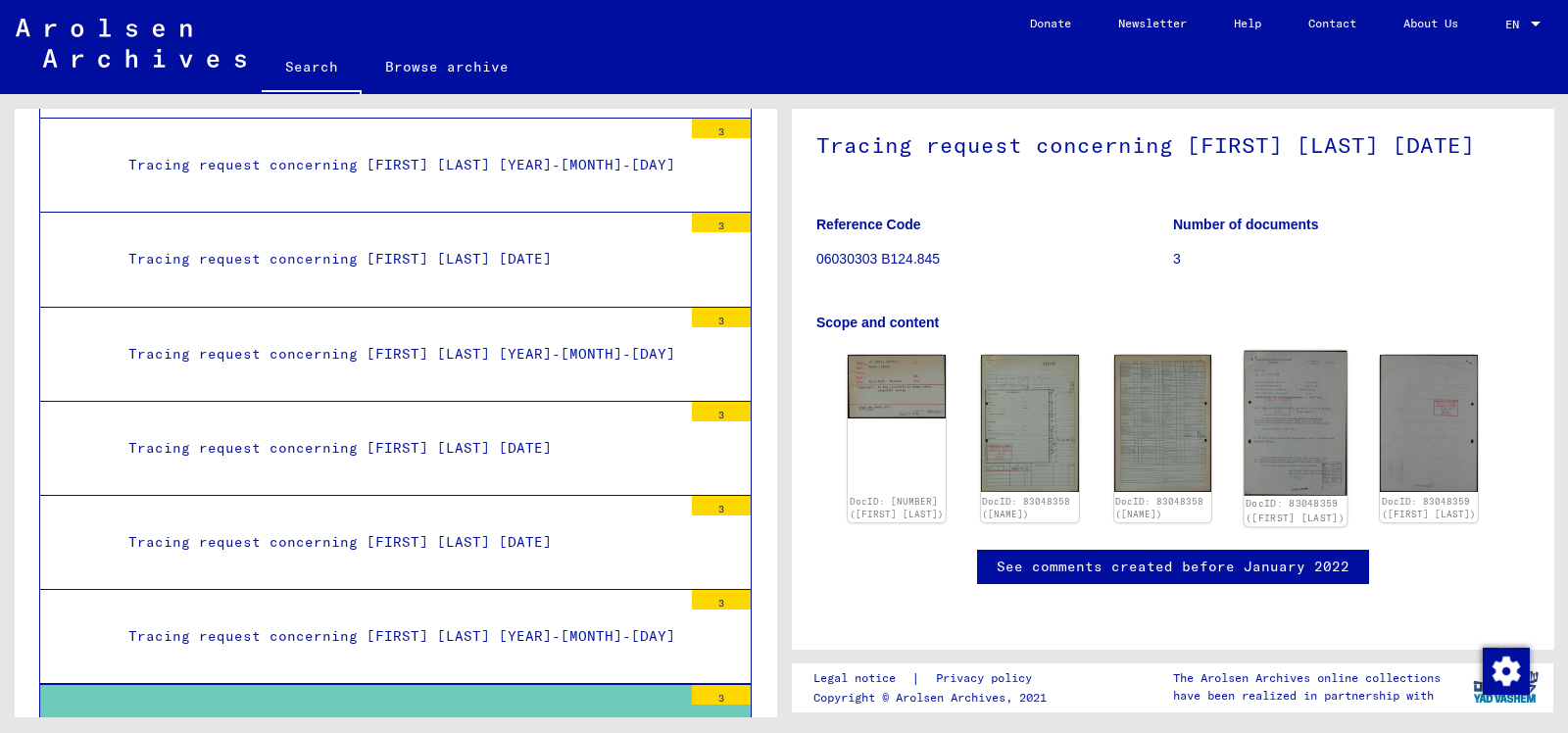 click 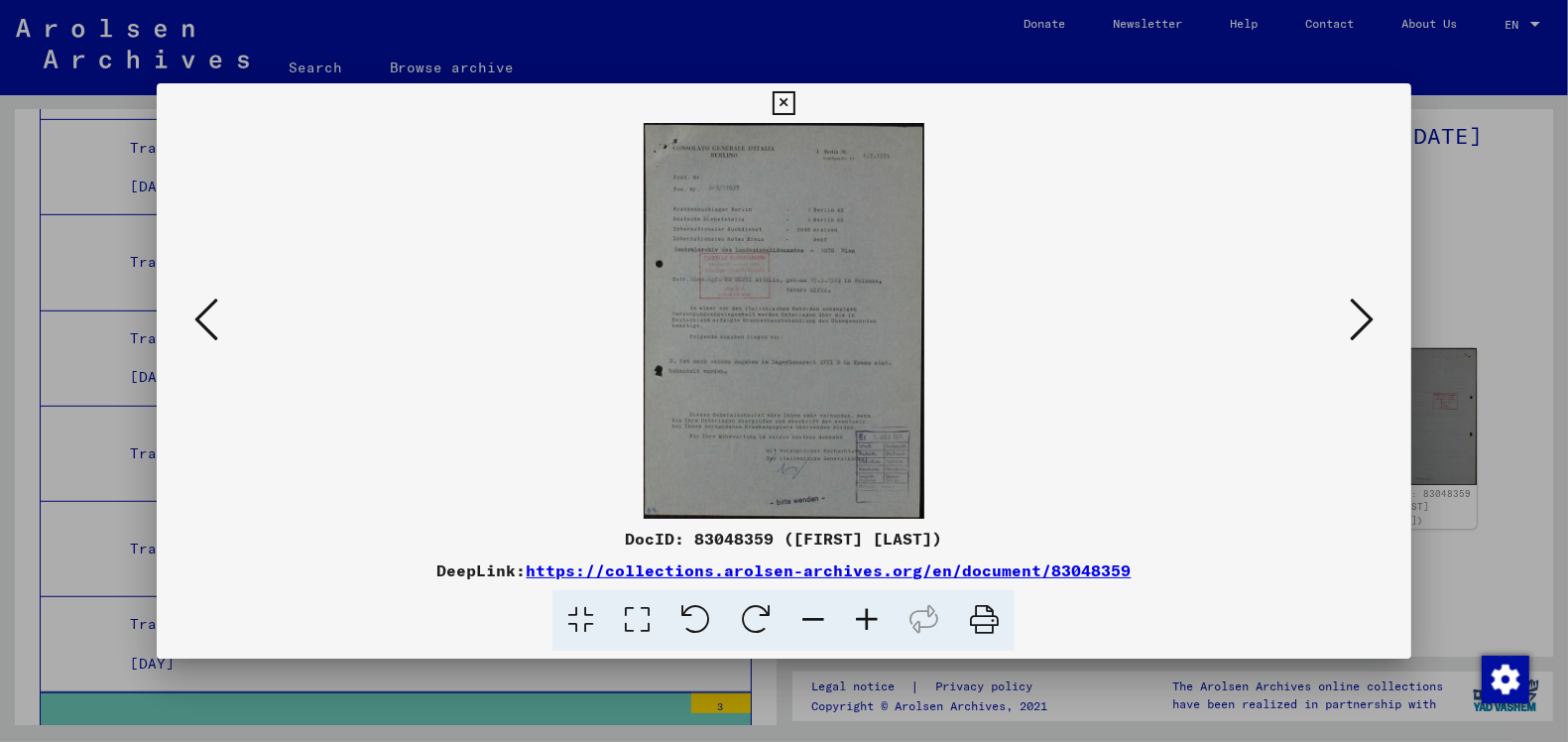 click at bounding box center (784, 103) 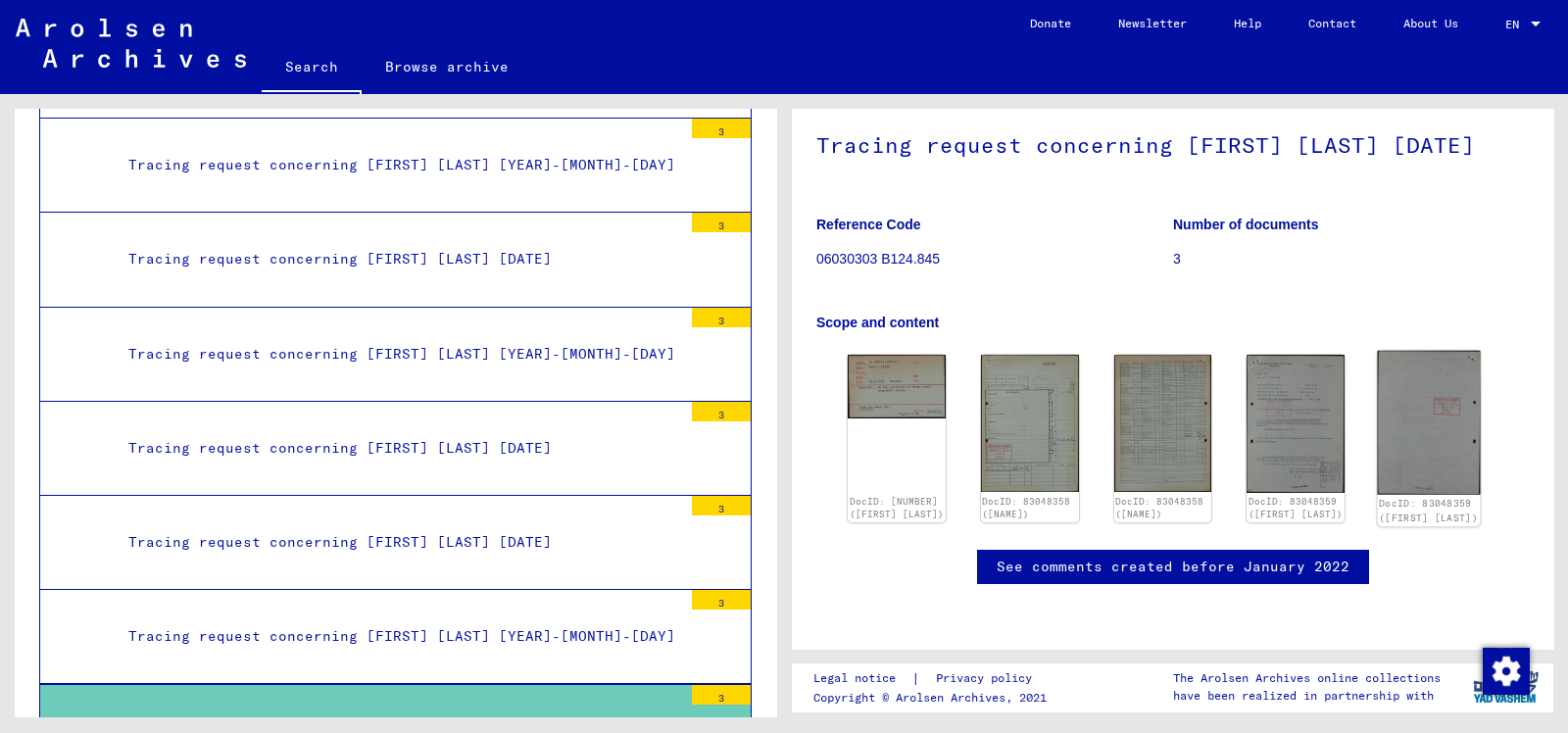 click 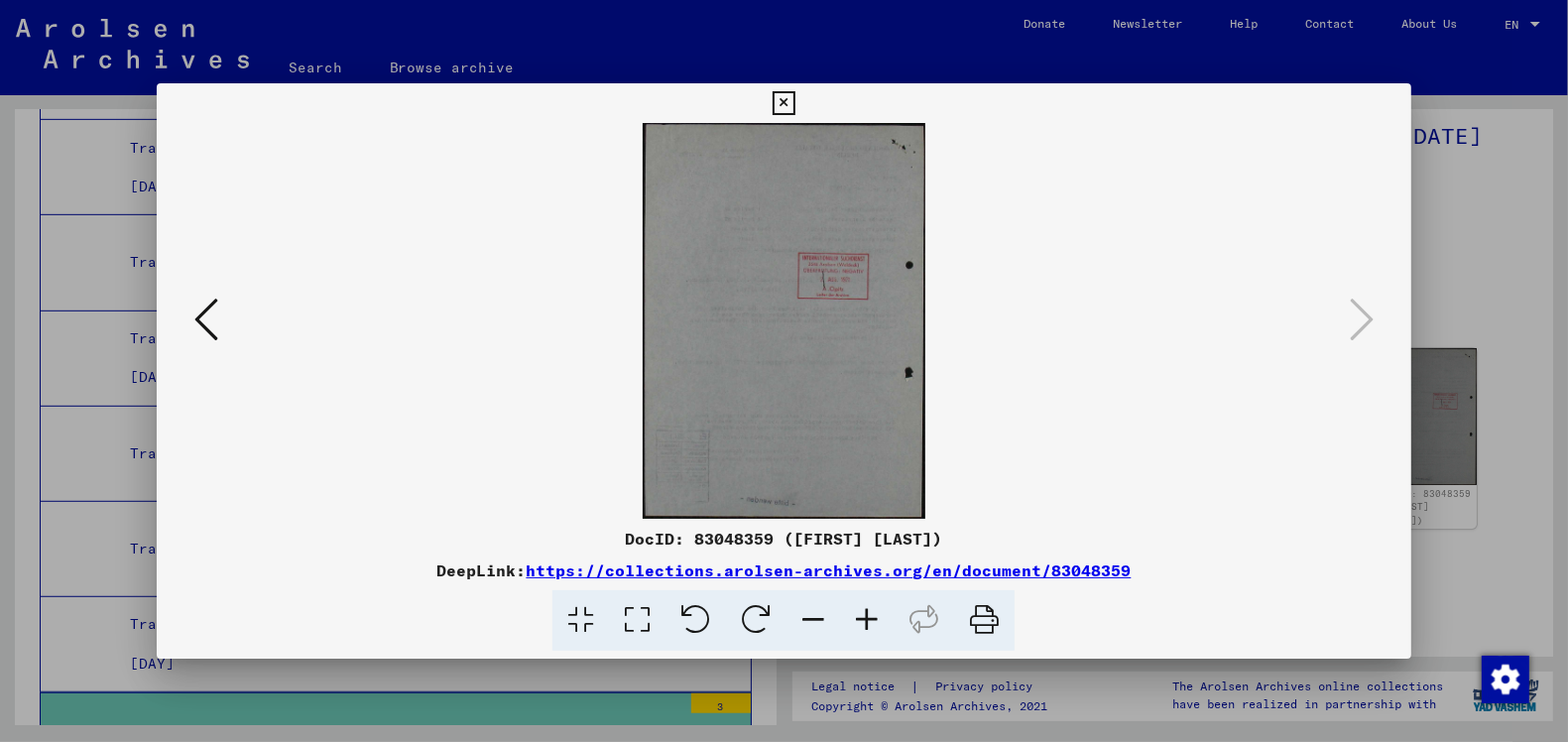 click at bounding box center (784, 103) 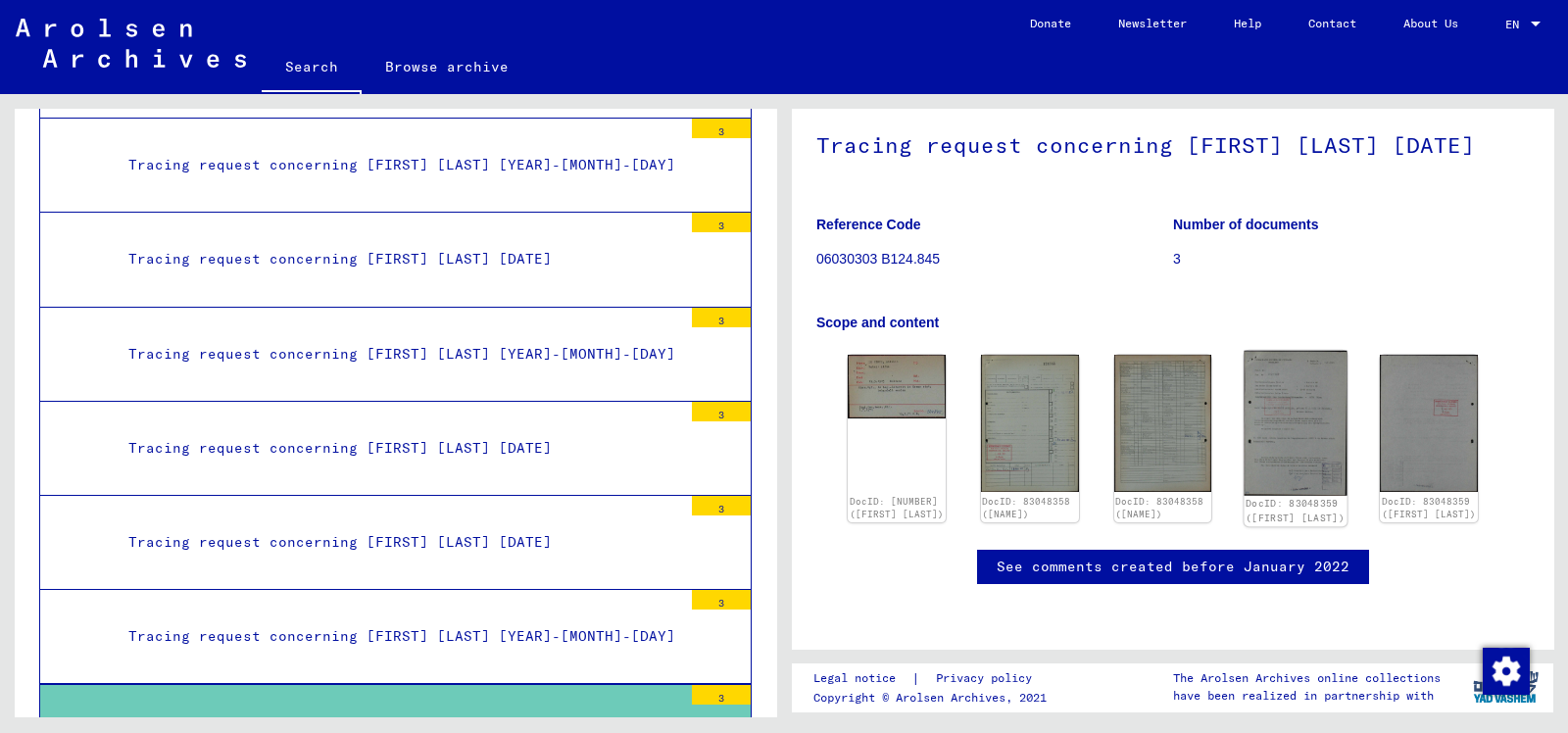 click 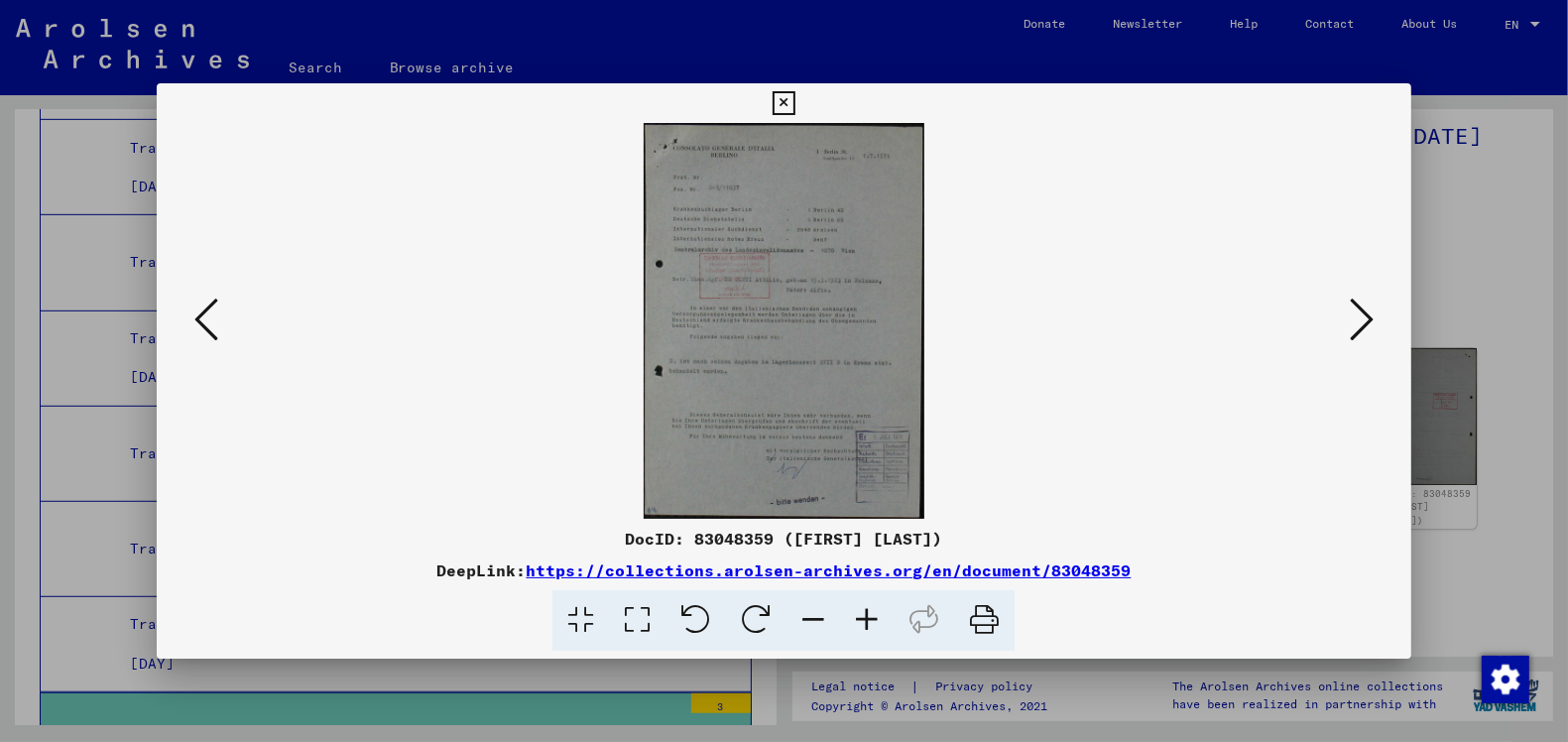 click at bounding box center (784, 103) 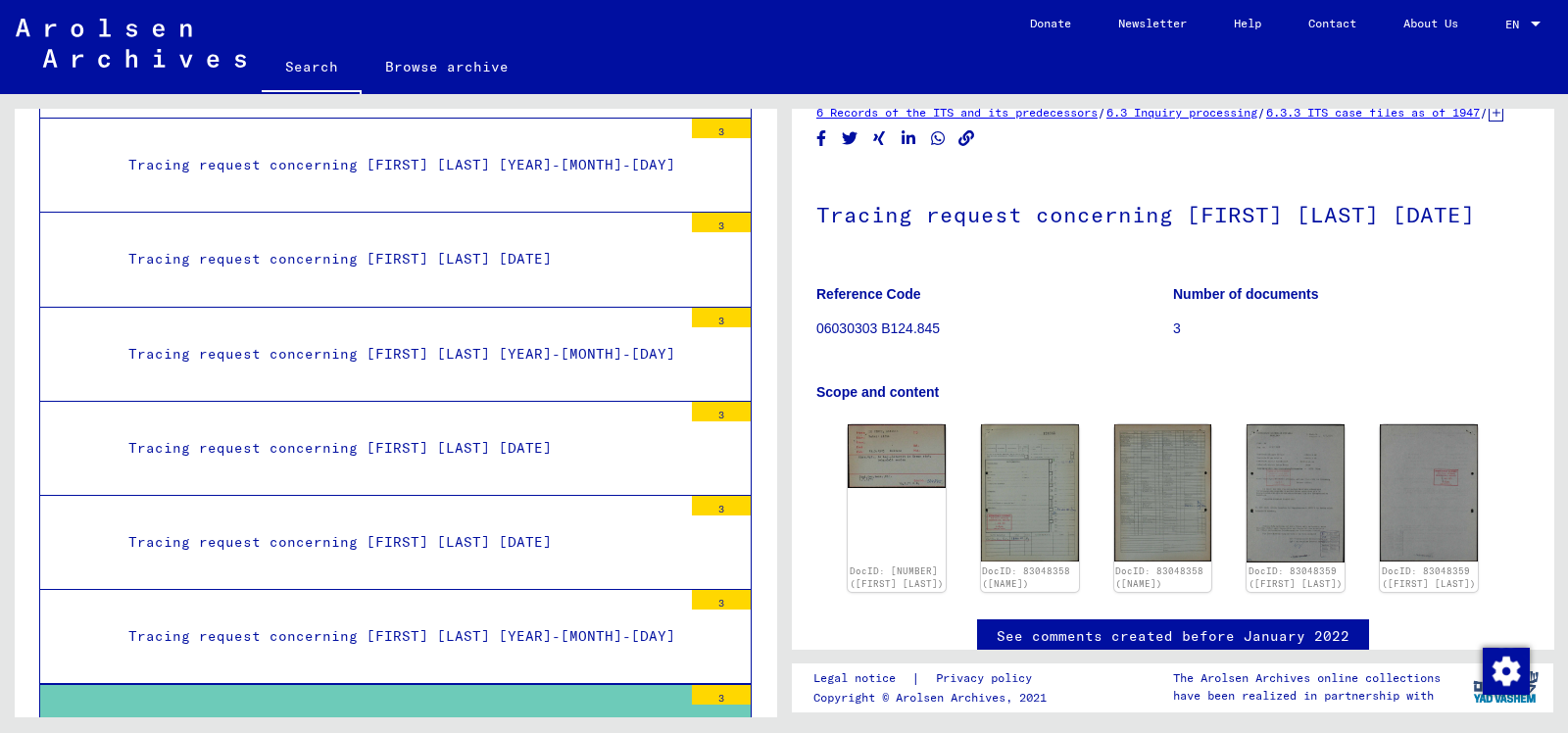 scroll, scrollTop: 0, scrollLeft: 0, axis: both 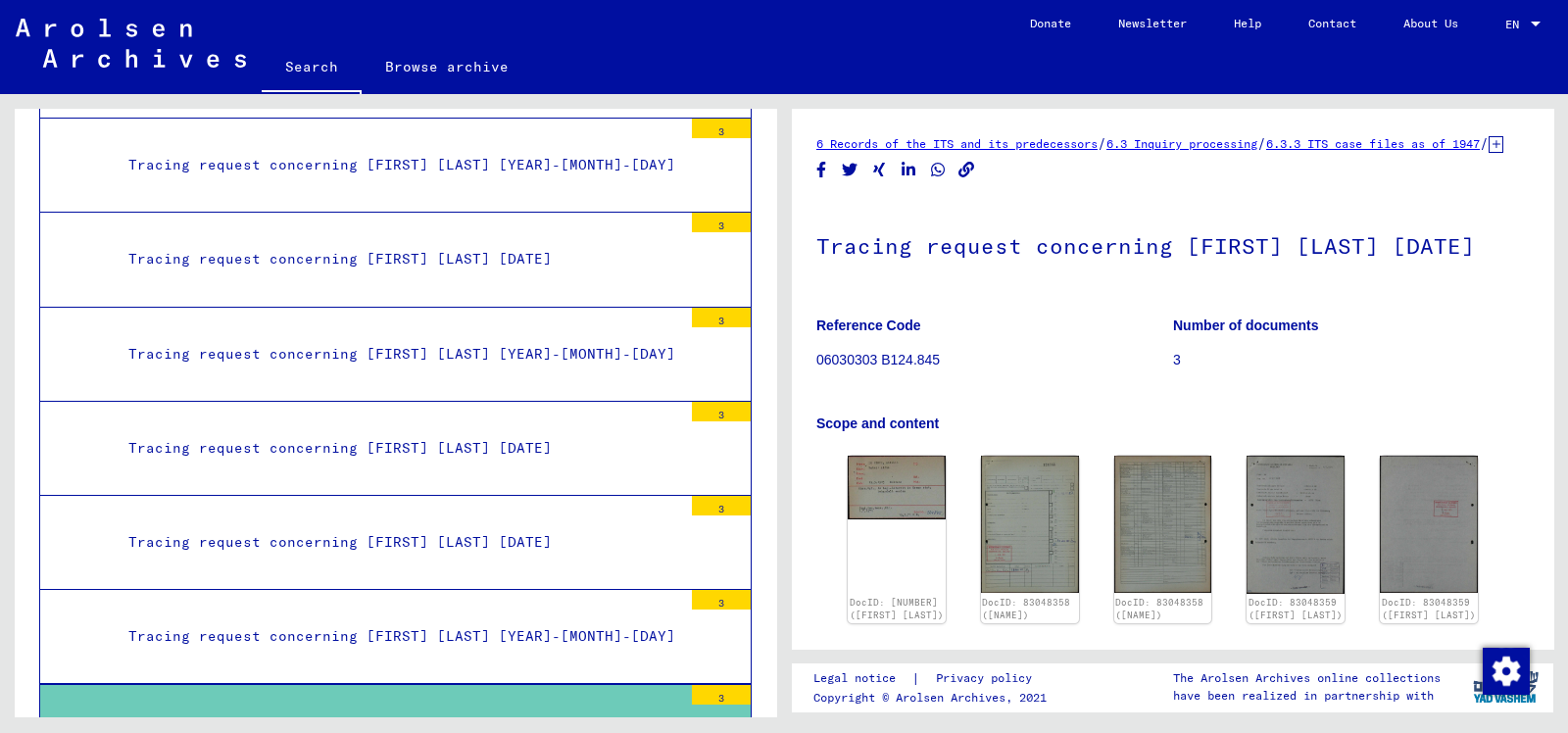click 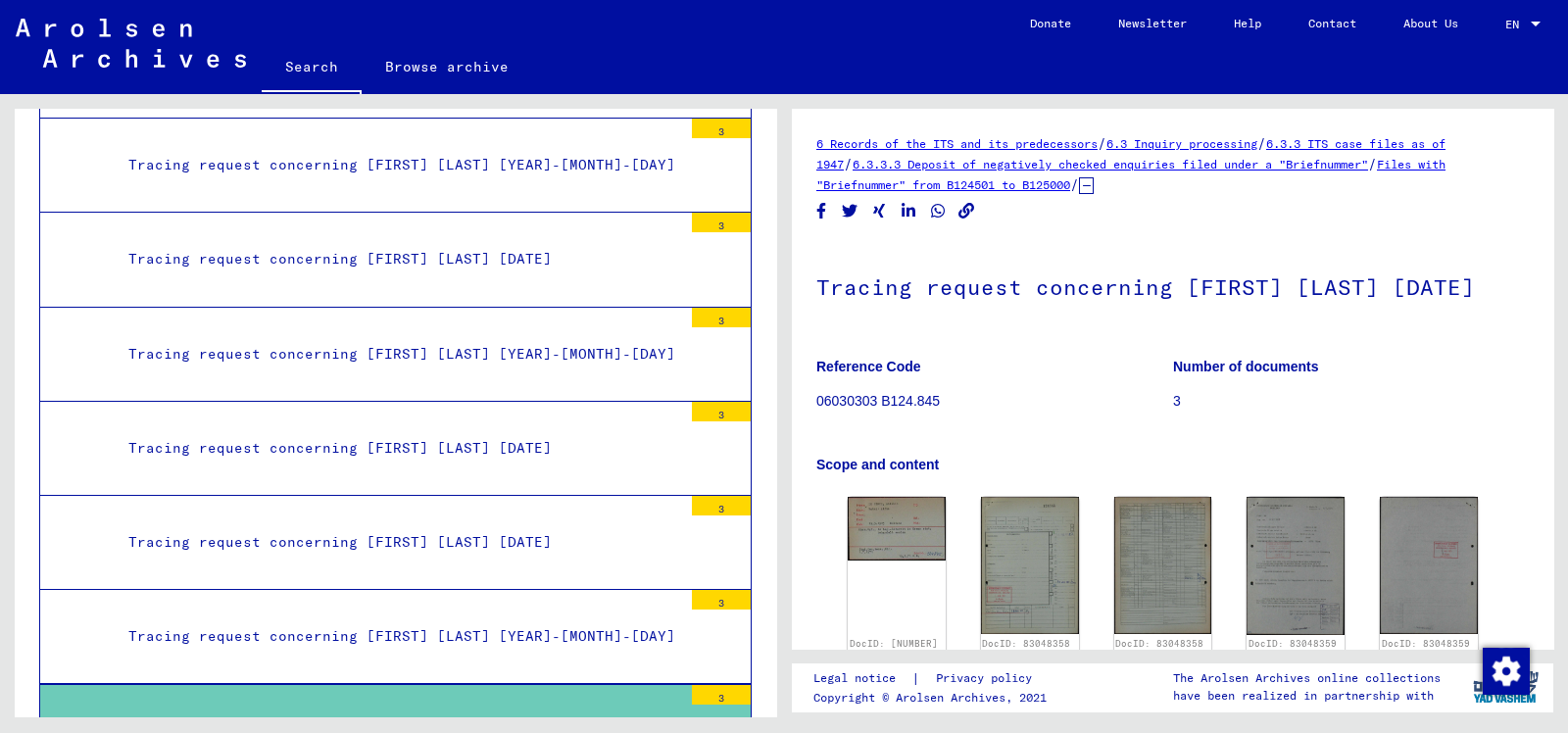 click on "6.3.3.3 Deposit of negatively checked enquiries filed under a "Briefnummer"" 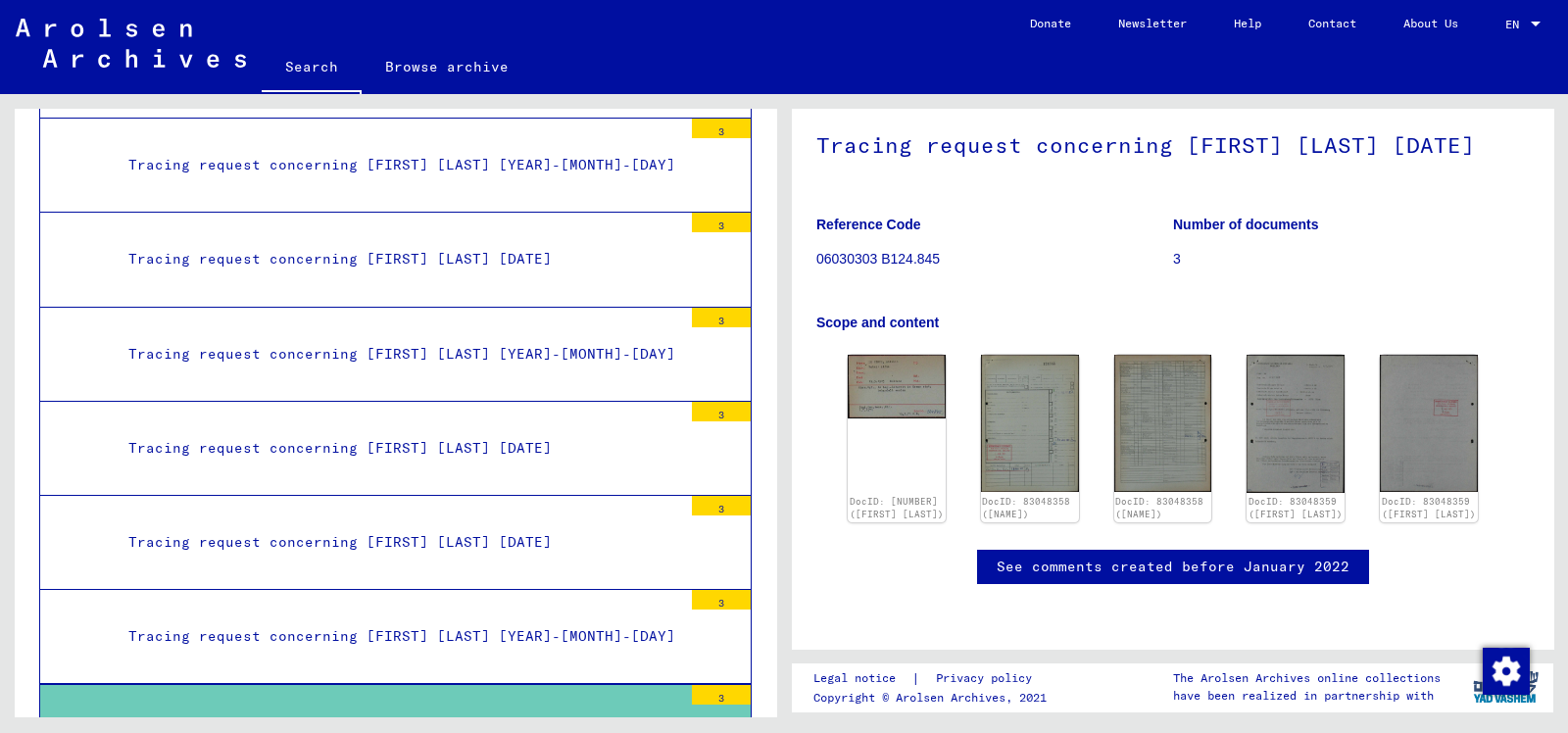 scroll, scrollTop: 163, scrollLeft: 0, axis: vertical 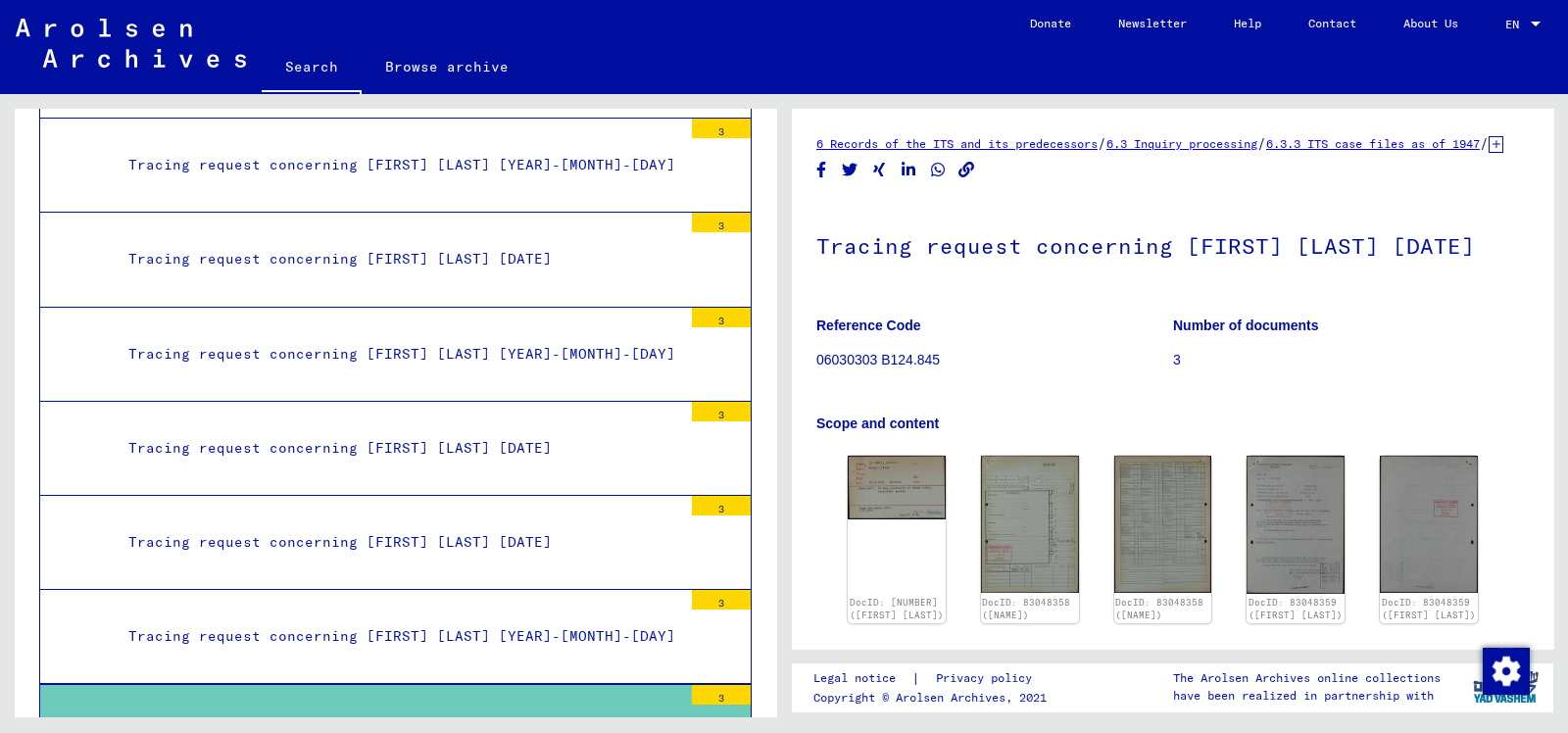 click on "06030303 B124.845" 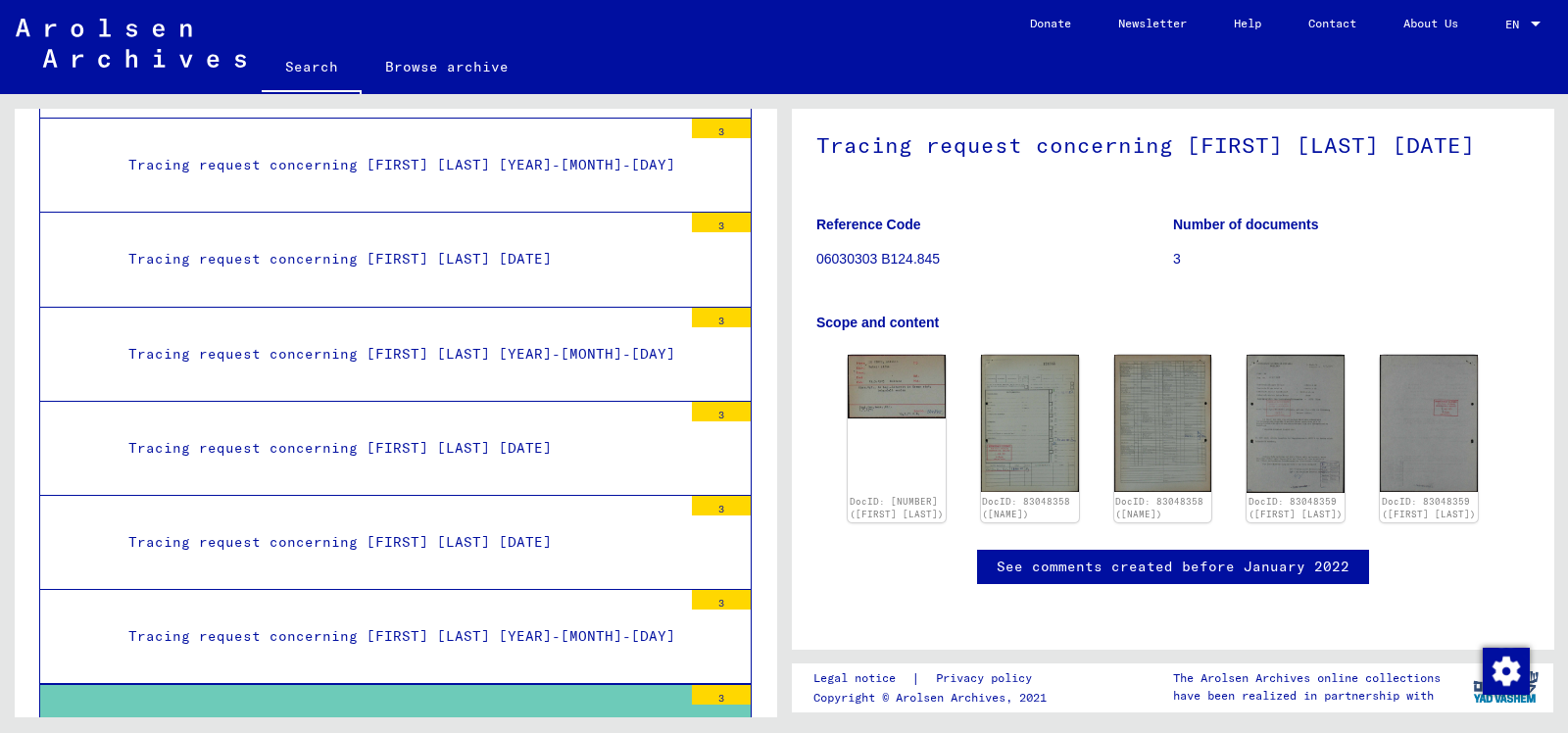 scroll, scrollTop: 163, scrollLeft: 0, axis: vertical 